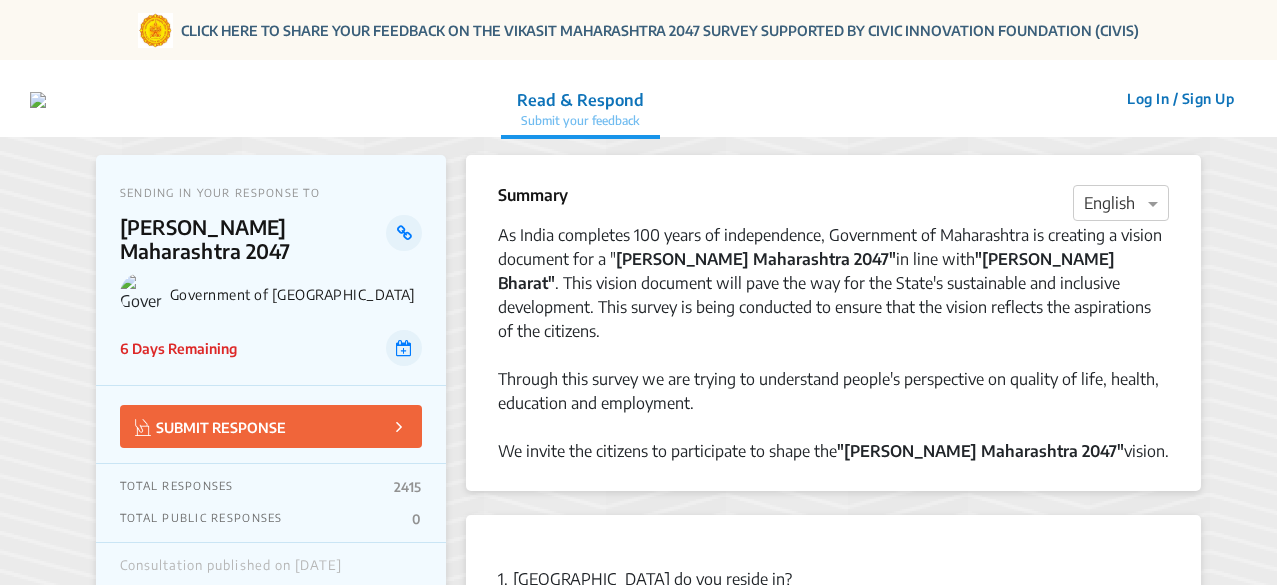 scroll, scrollTop: 0, scrollLeft: 0, axis: both 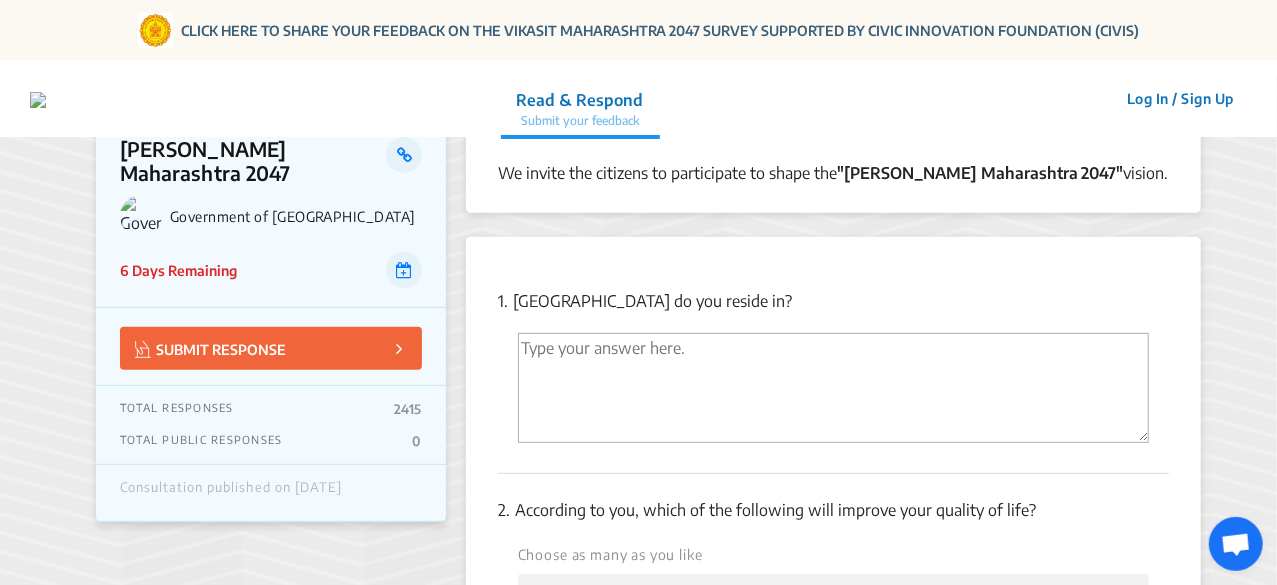click at bounding box center [833, 388] 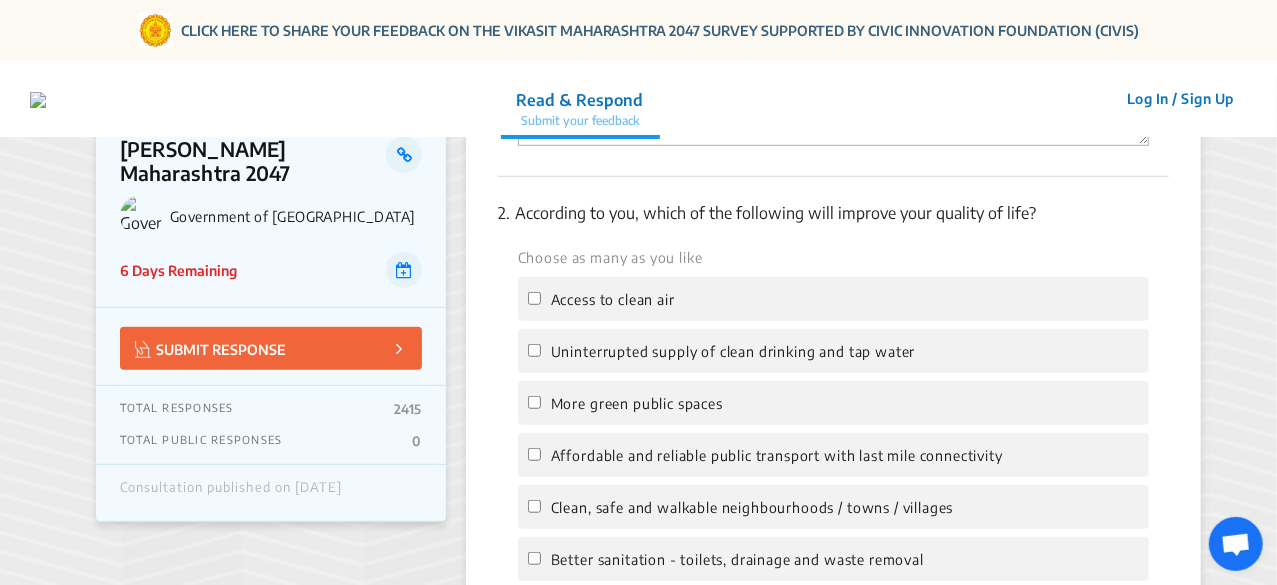 scroll, scrollTop: 580, scrollLeft: 0, axis: vertical 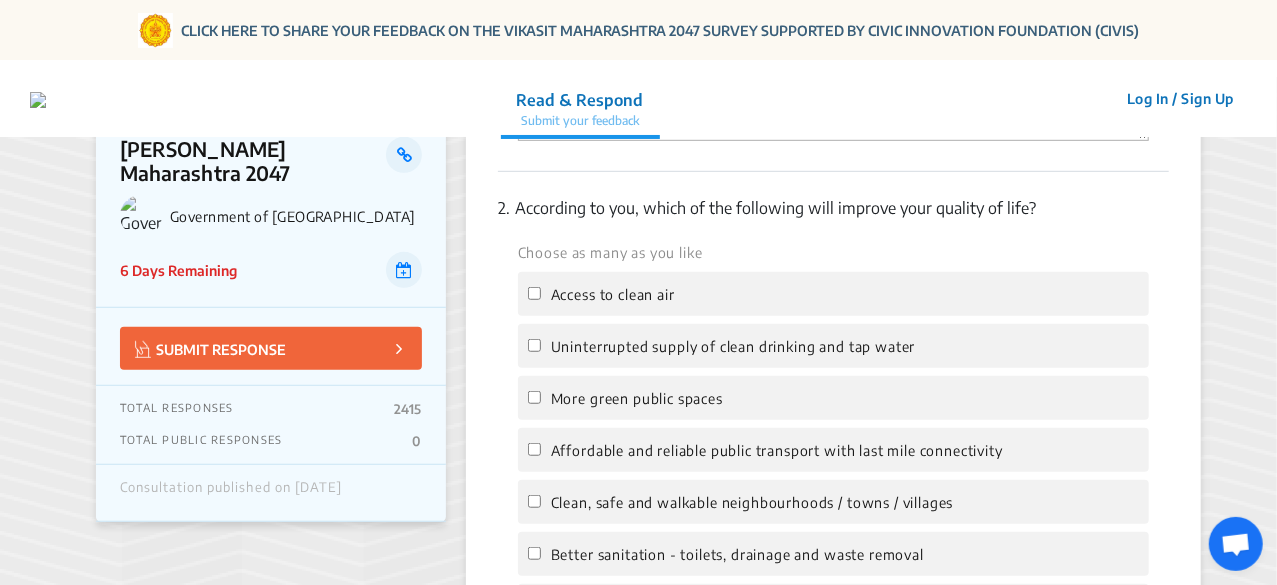 type on "[GEOGRAPHIC_DATA]" 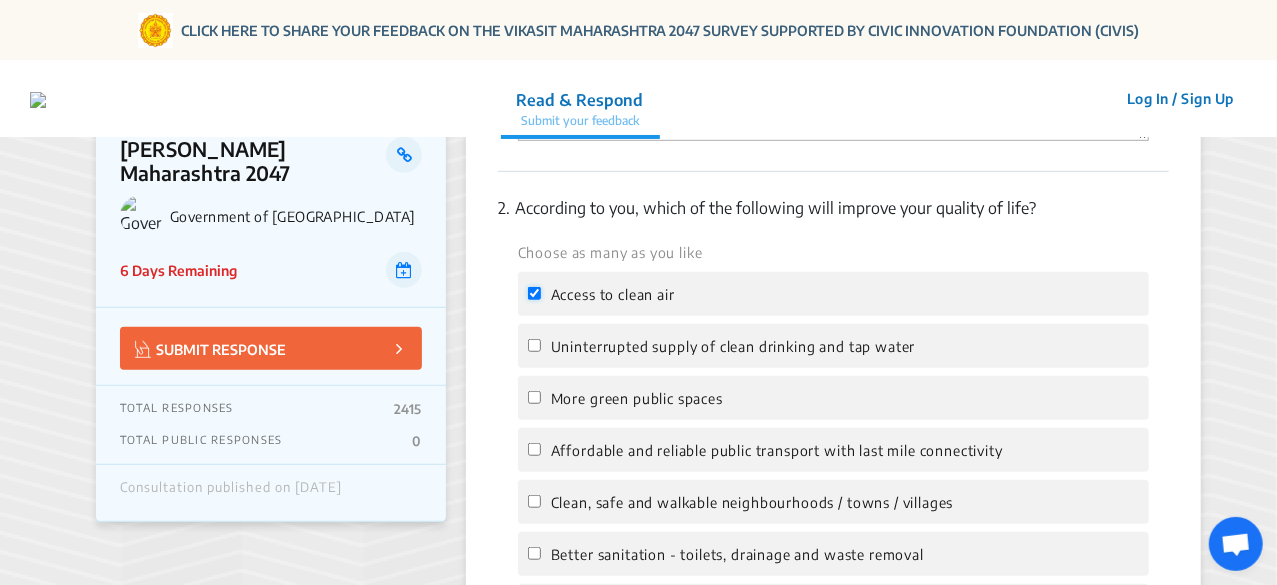 checkbox on "true" 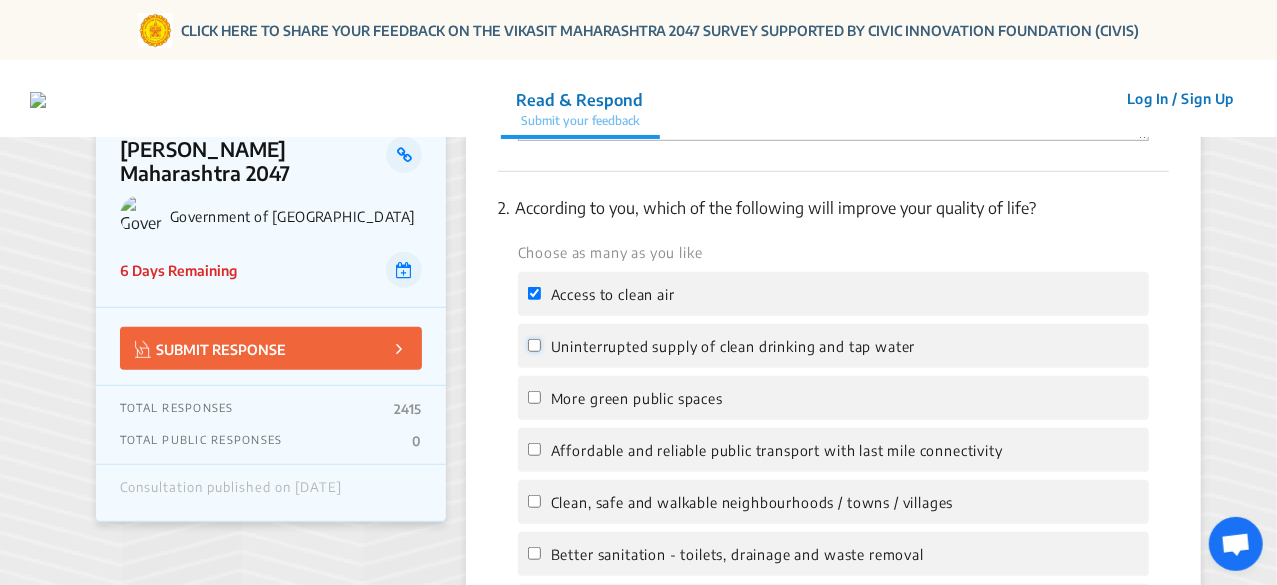 click on "Uninterrupted supply of clean drinking and tap water" 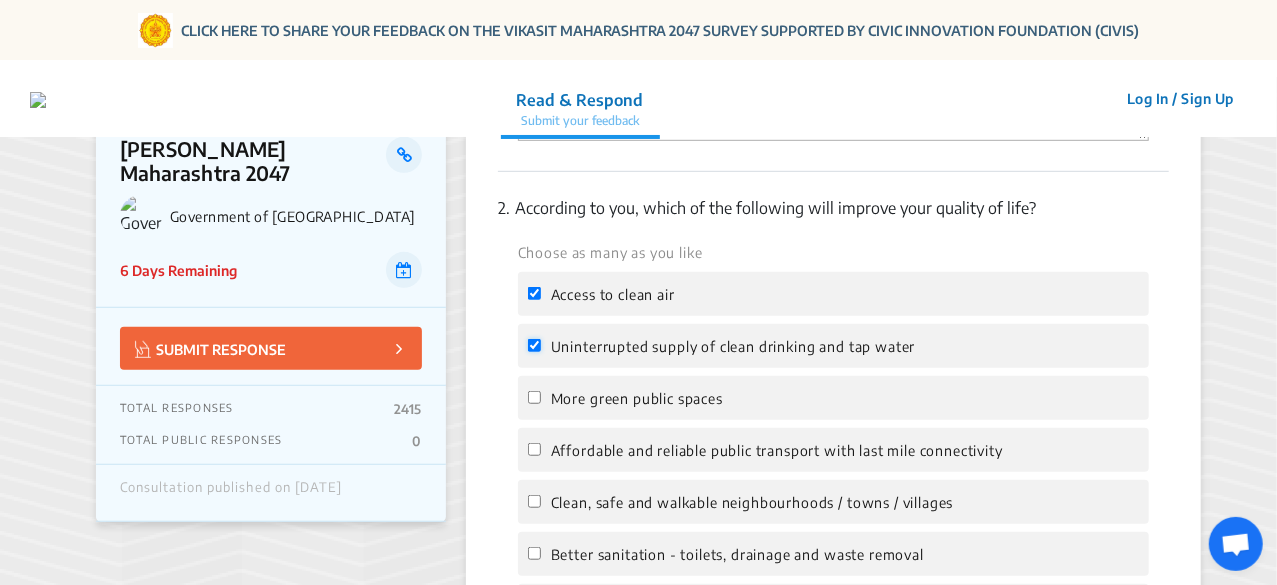 checkbox on "true" 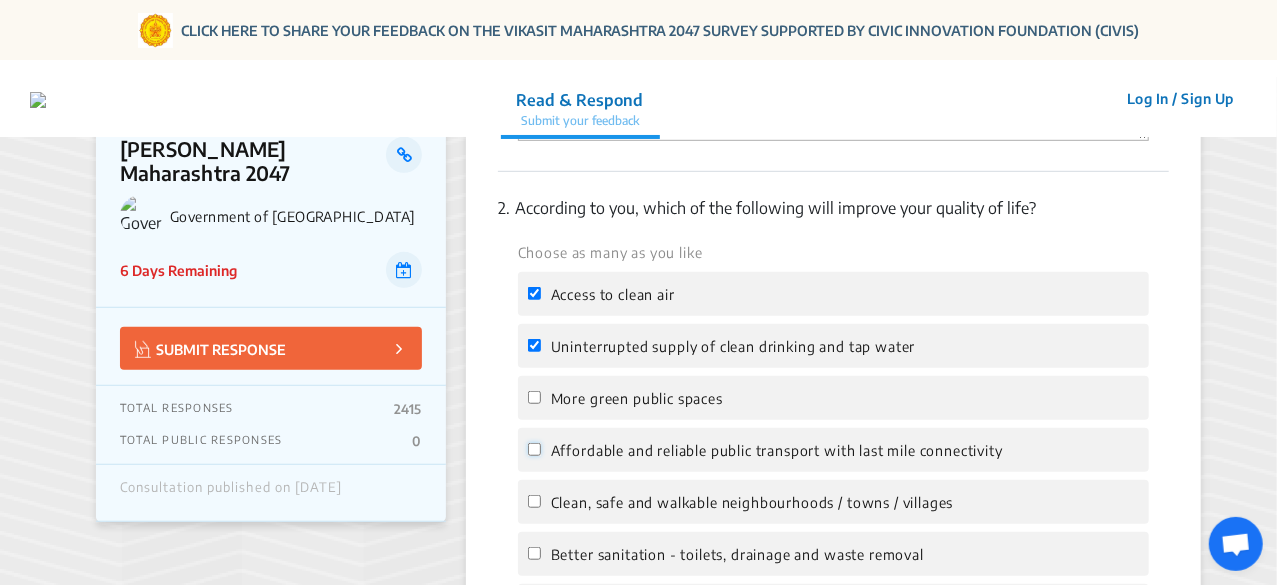 click on "Affordable and reliable public transport with last mile connectivity" 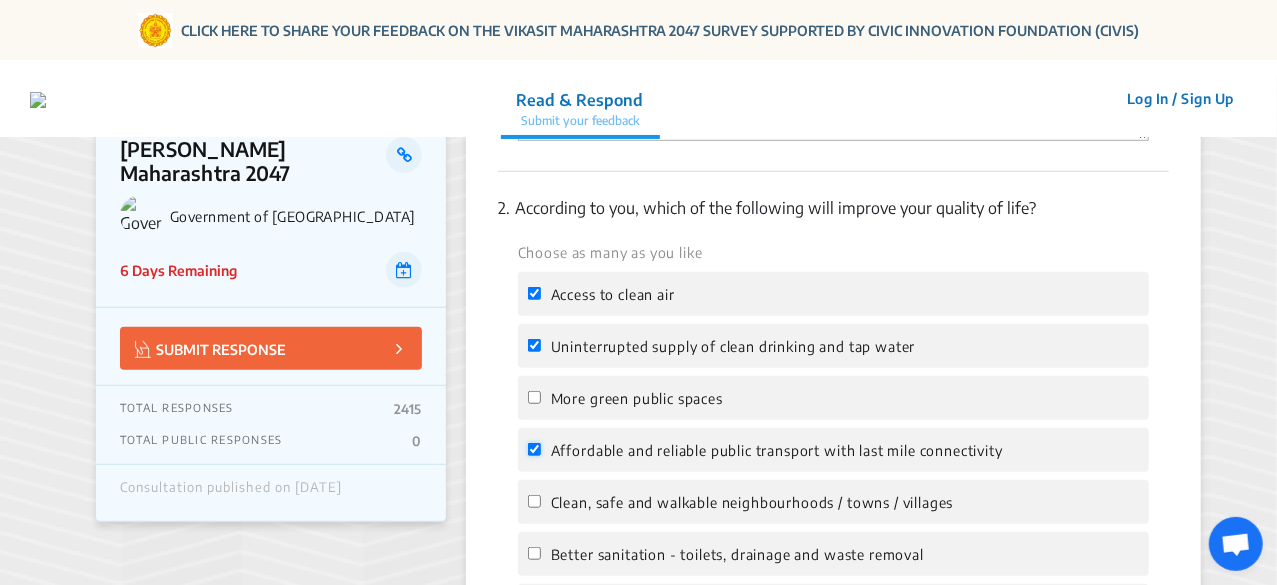 checkbox on "true" 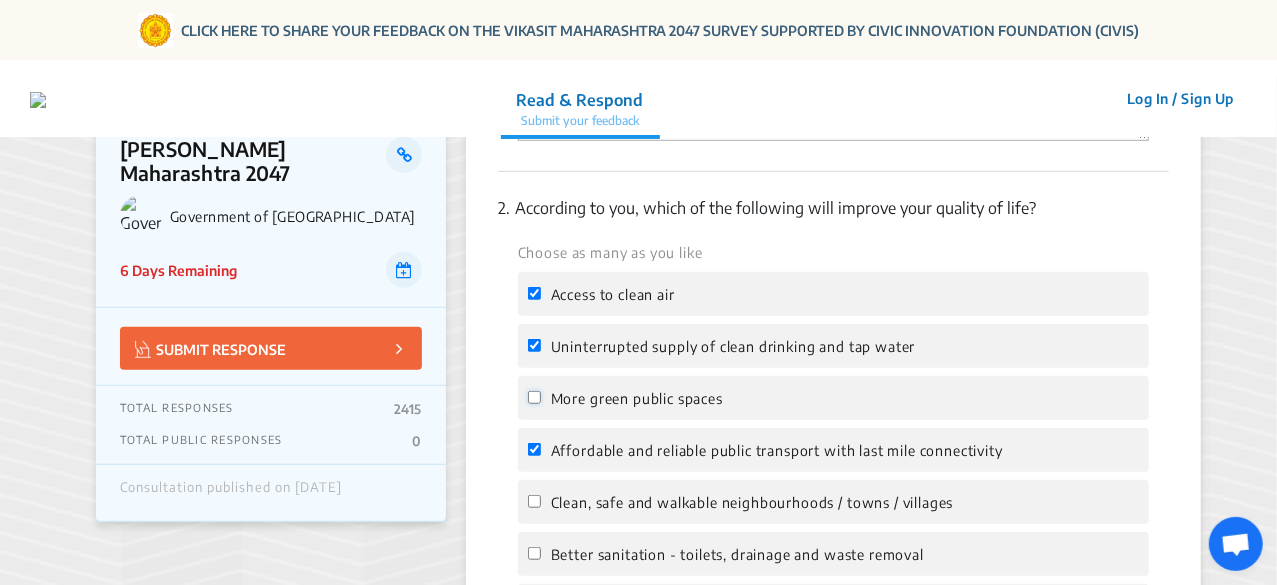 click on "More green public spaces" 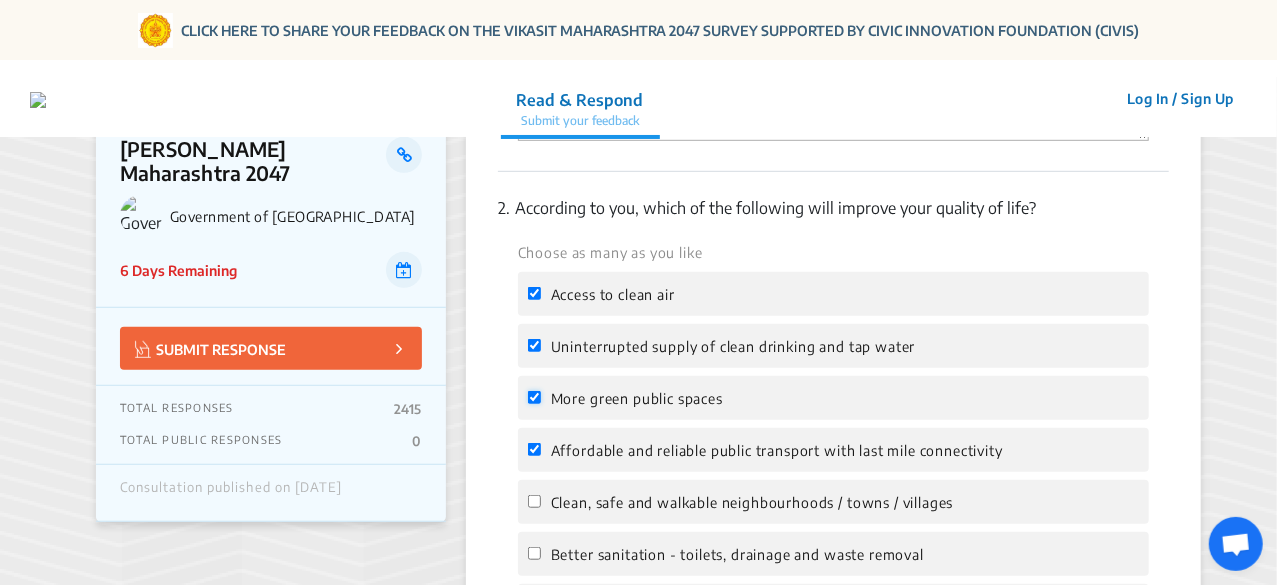 checkbox on "true" 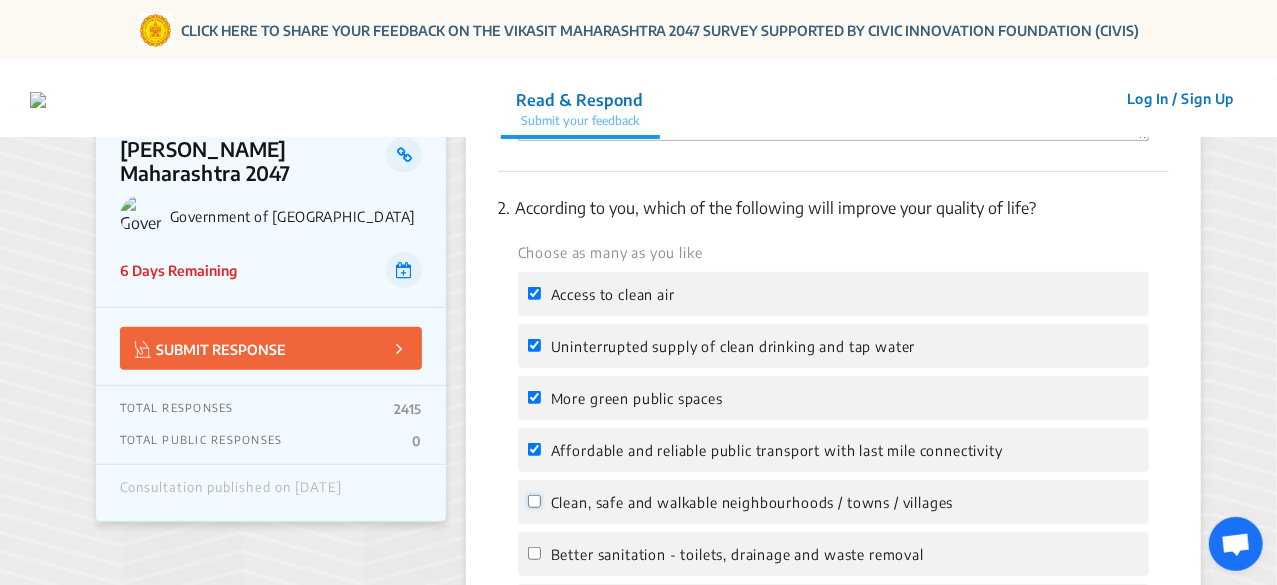 click on "Clean, safe and walkable neighbourhoods / towns / villages" 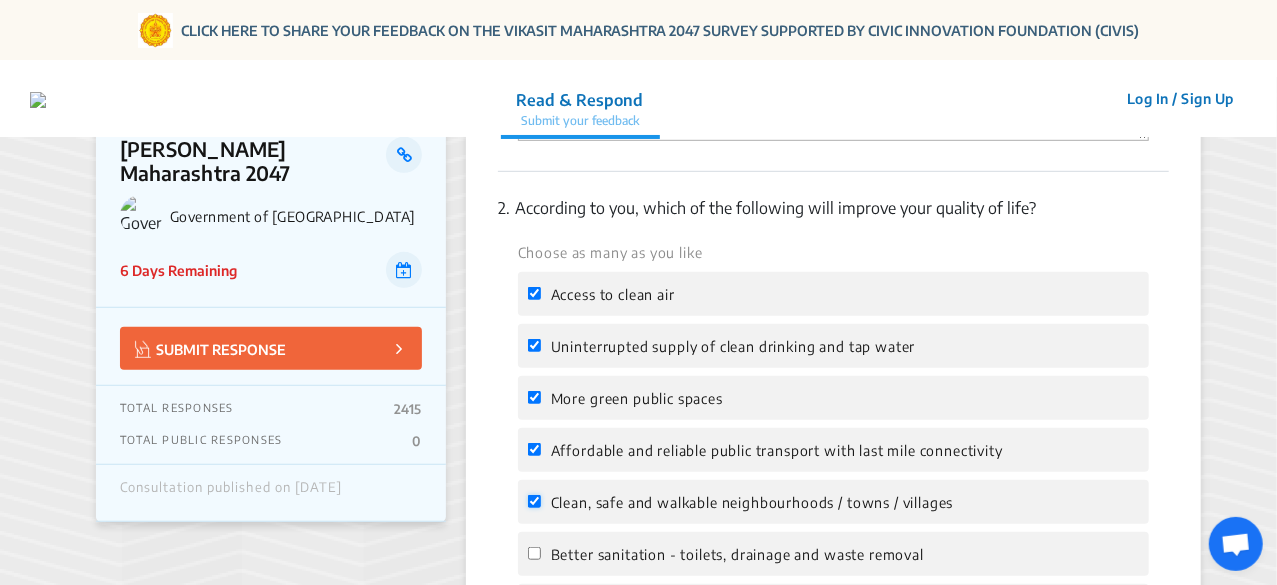 checkbox on "true" 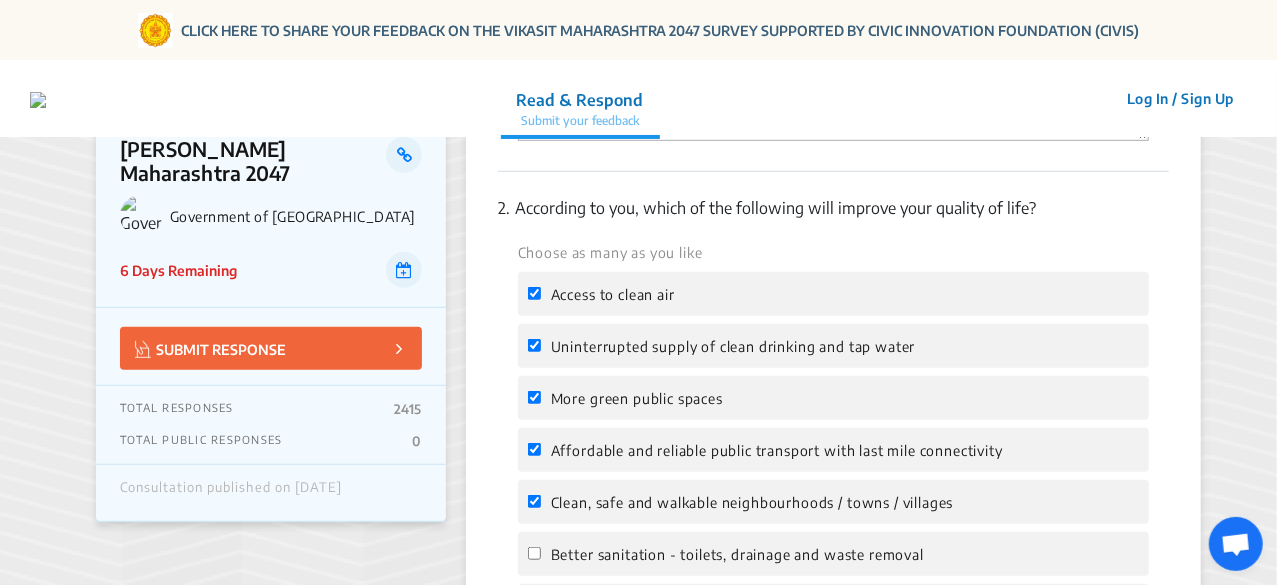 click on "Better sanitation - toilets, drainage and waste removal" 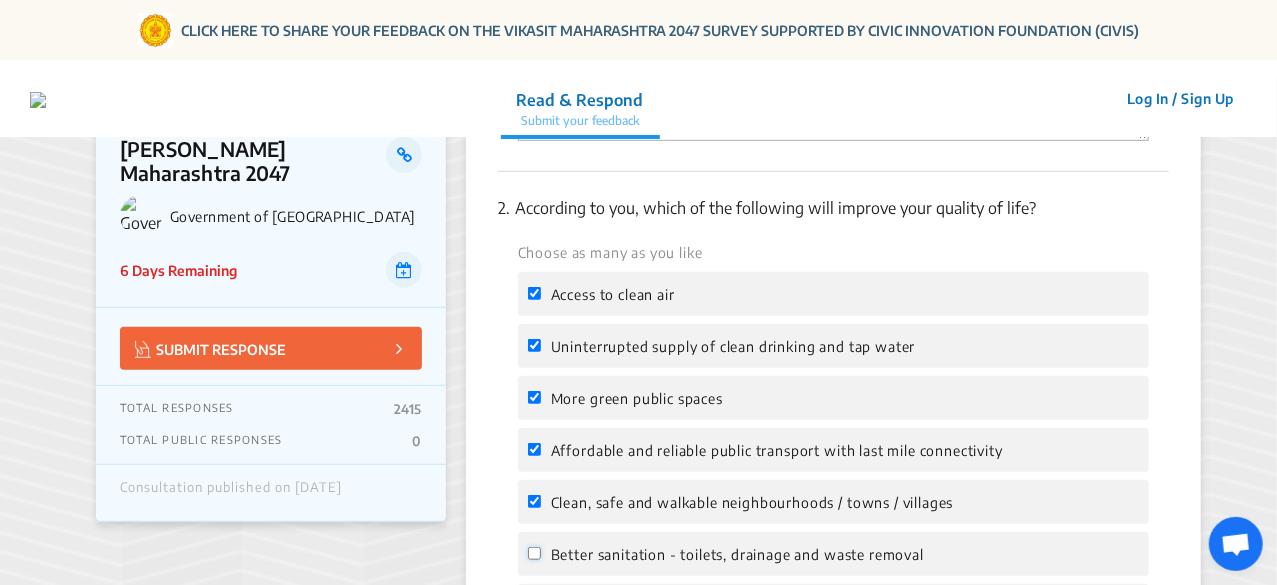 click on "Better sanitation - toilets, drainage and waste removal" 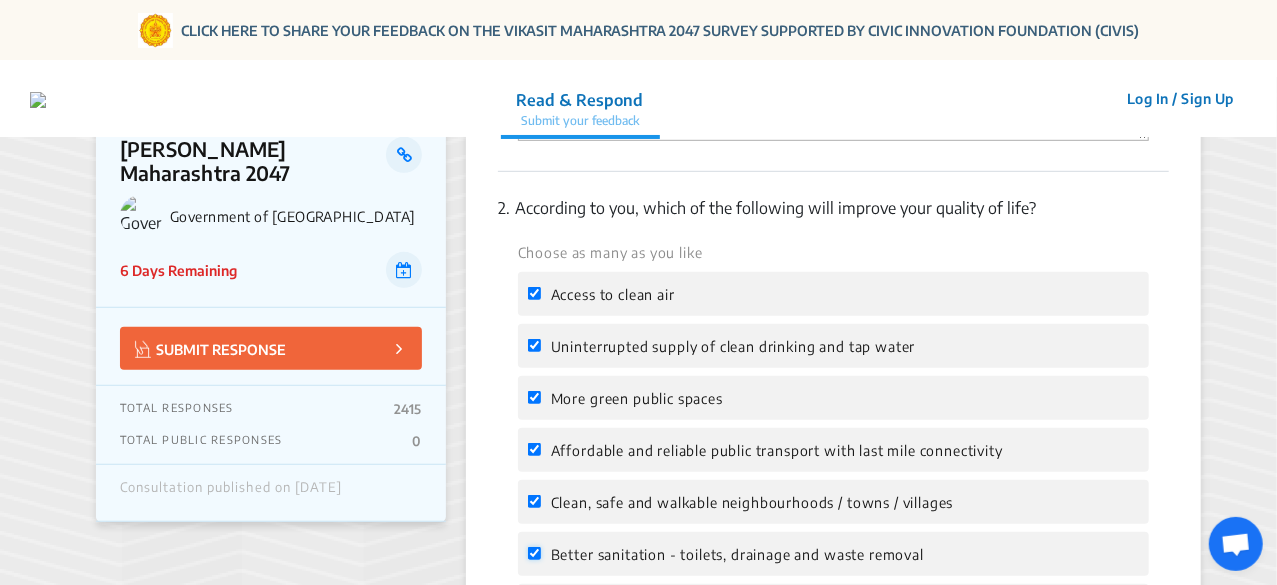 checkbox on "true" 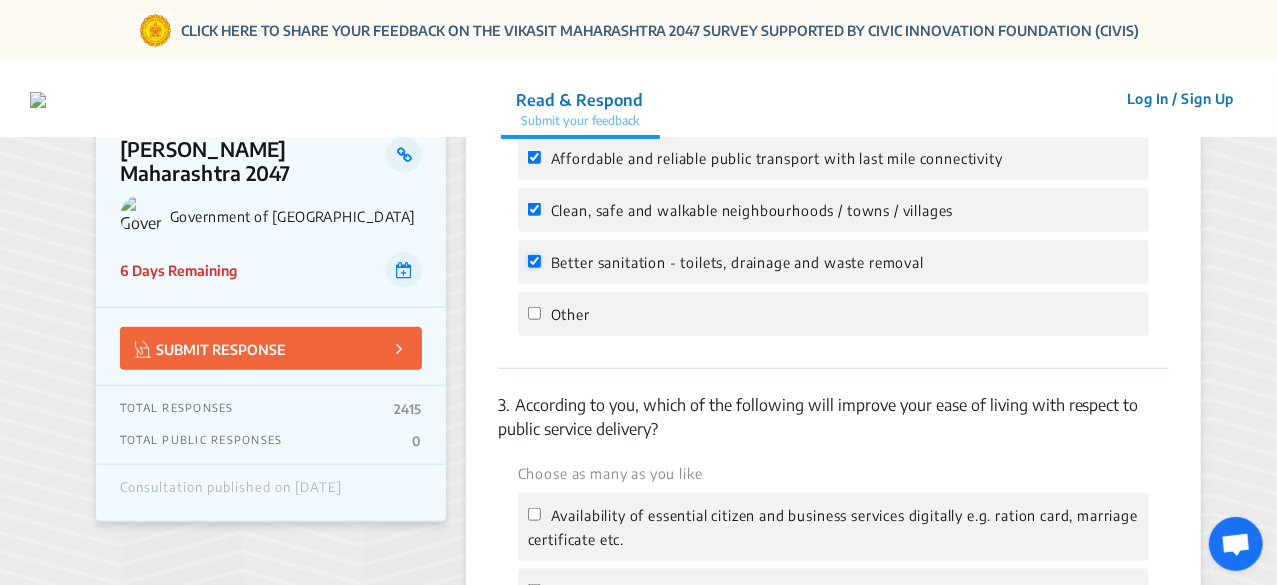 scroll, scrollTop: 878, scrollLeft: 0, axis: vertical 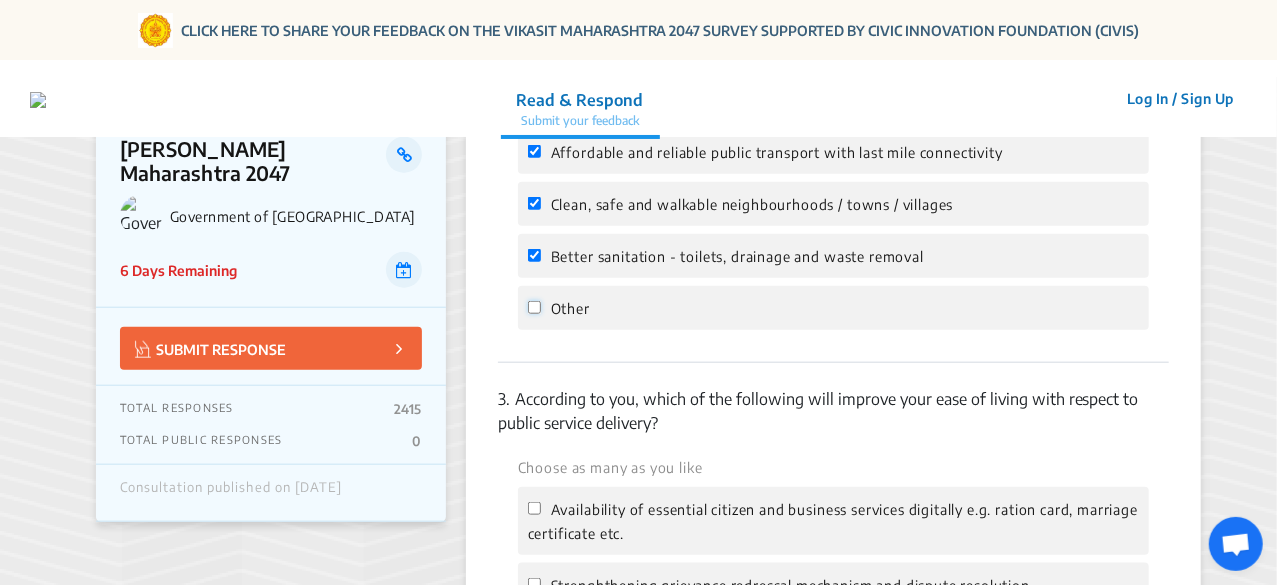 click on "Other" 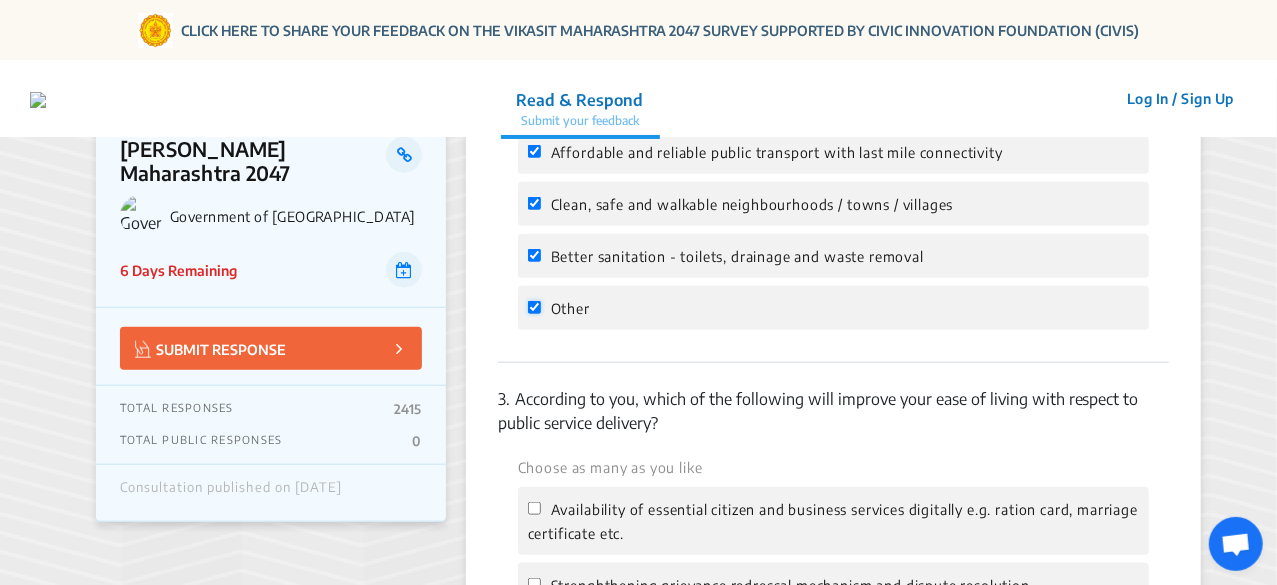 checkbox on "true" 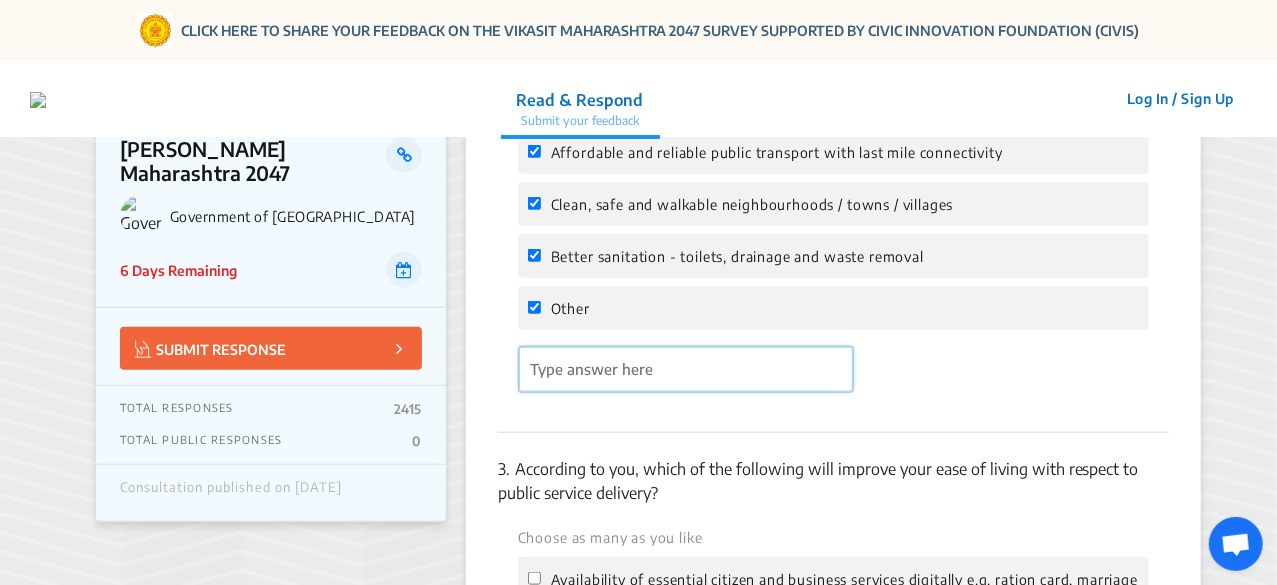 click 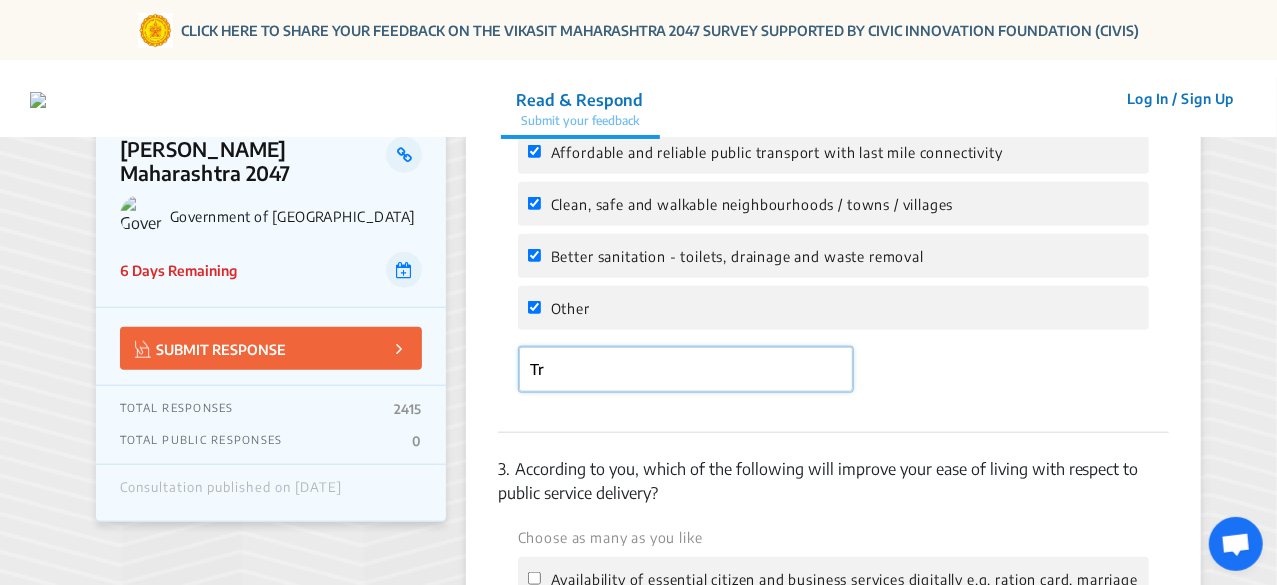 type on "T" 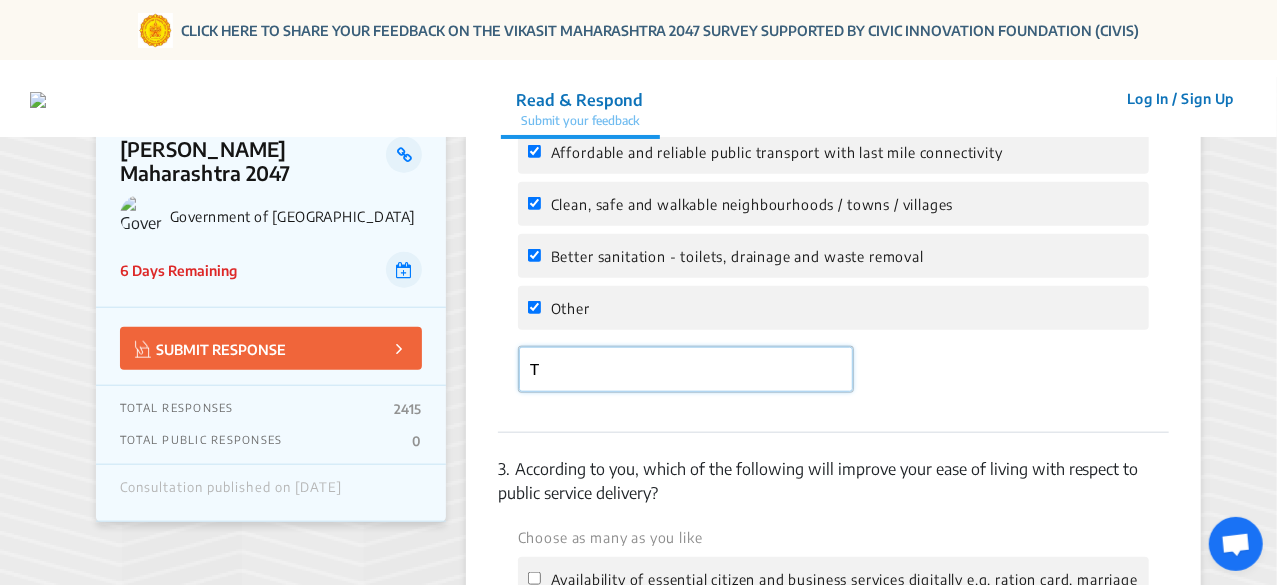 type 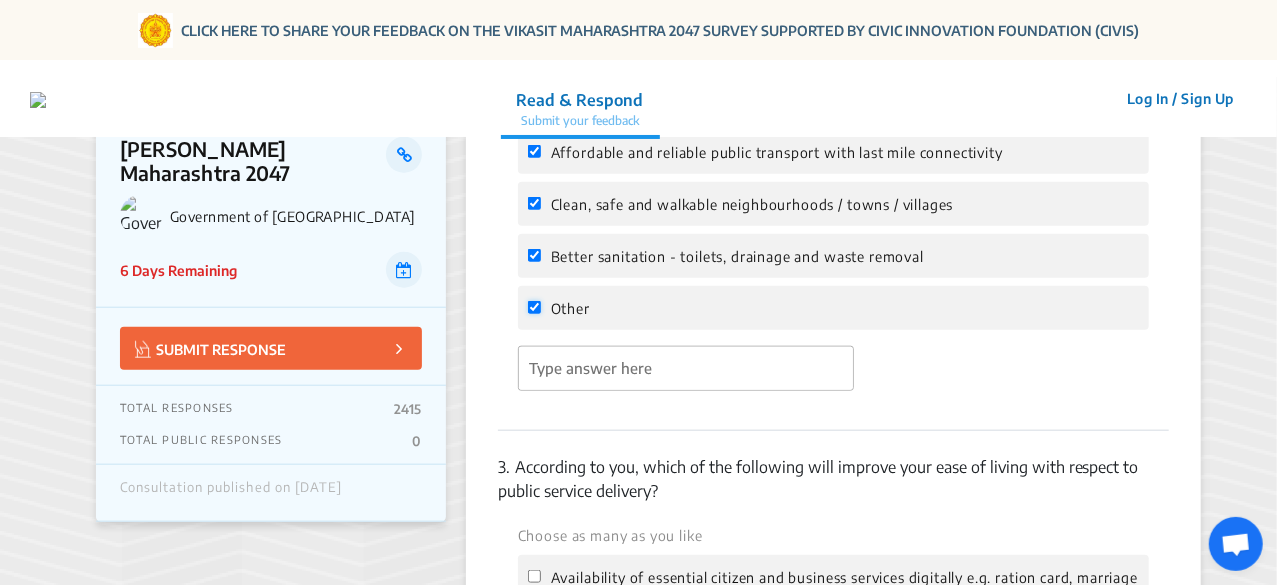 click on "Other" 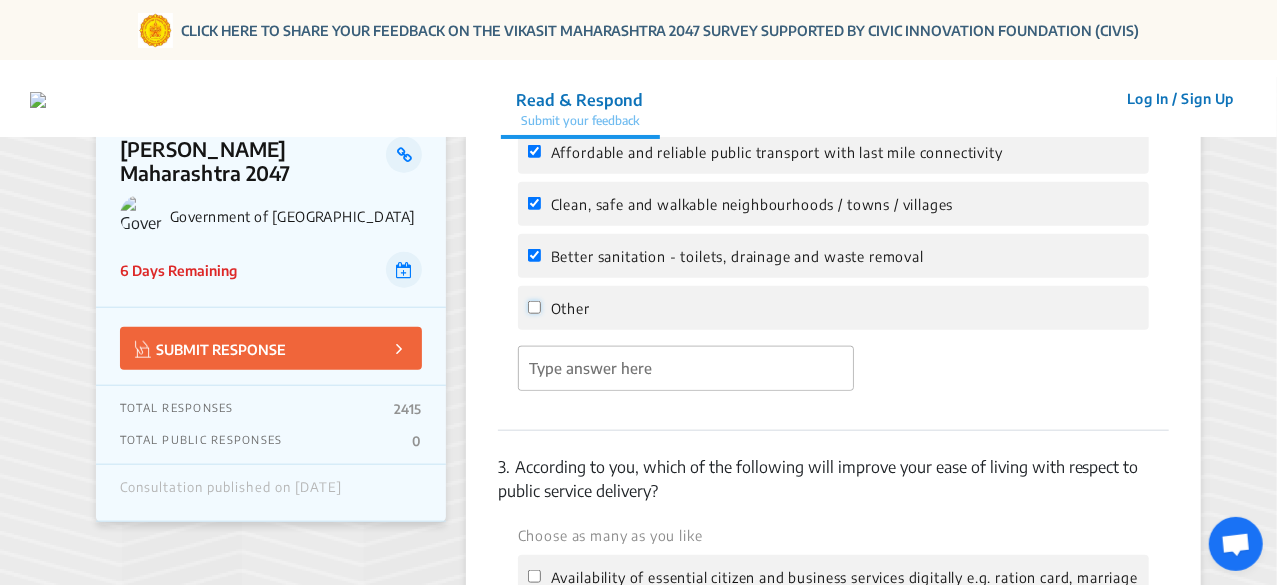 checkbox on "false" 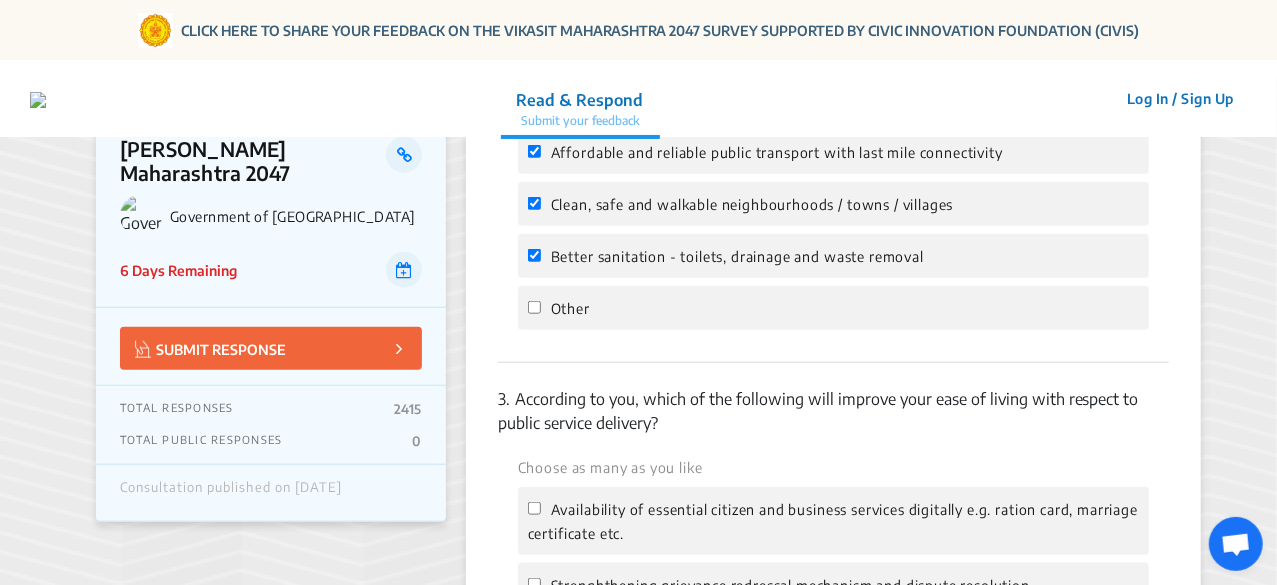 click on "Availability of essential citizen and business services digitally e.g. ration card, marriage certificate etc." 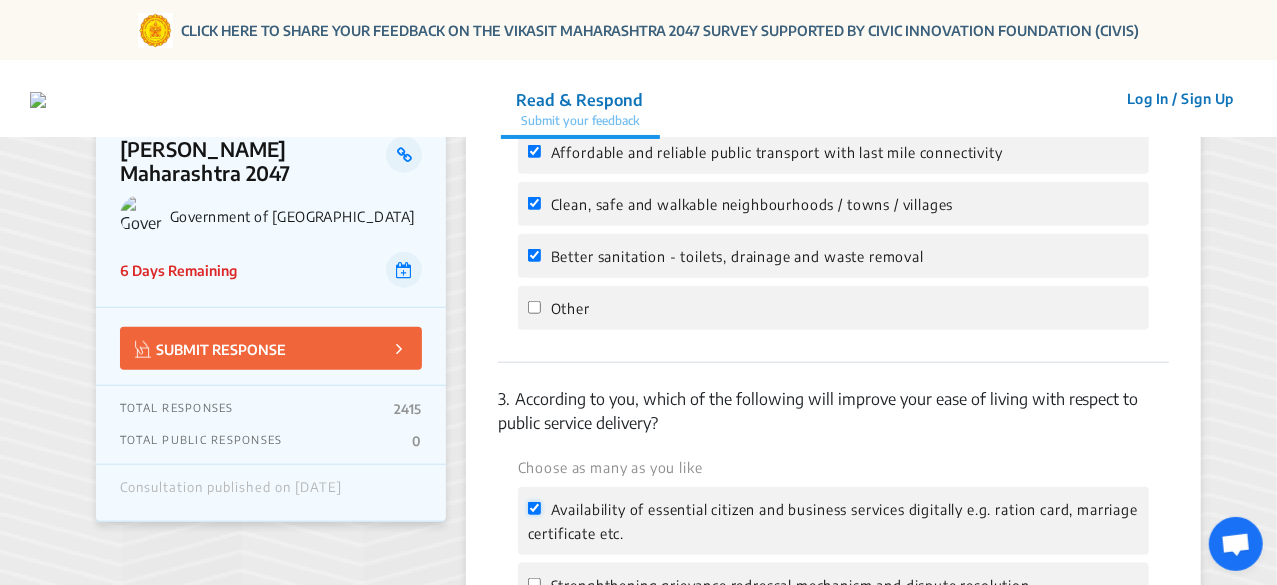 checkbox on "true" 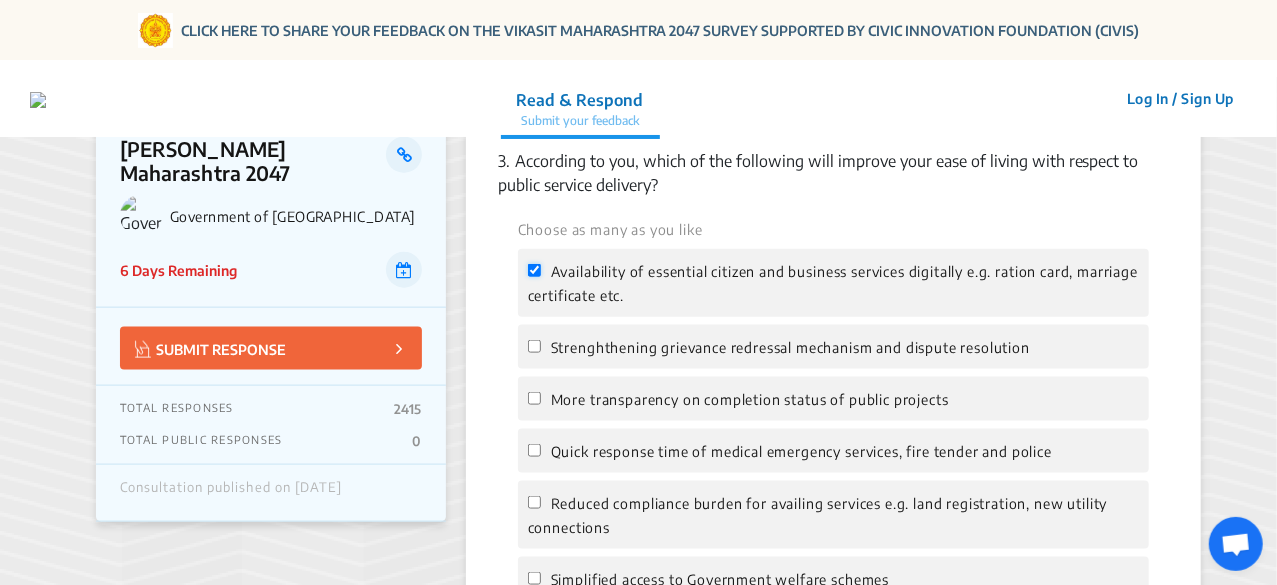scroll, scrollTop: 1118, scrollLeft: 0, axis: vertical 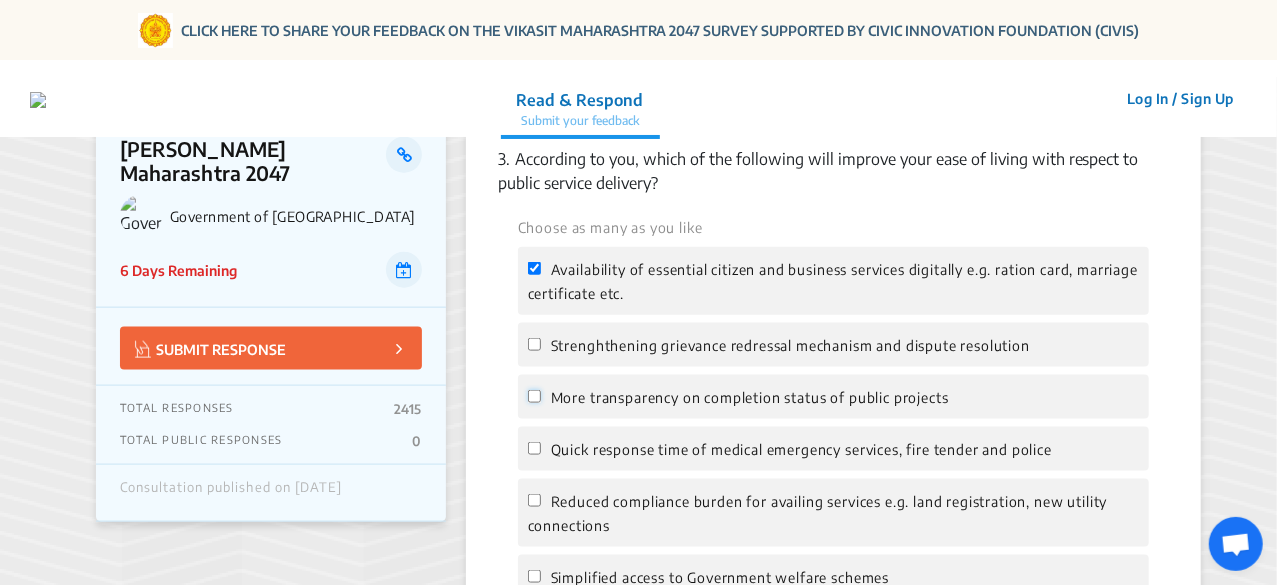click on "More transparency on completion status of public projects" 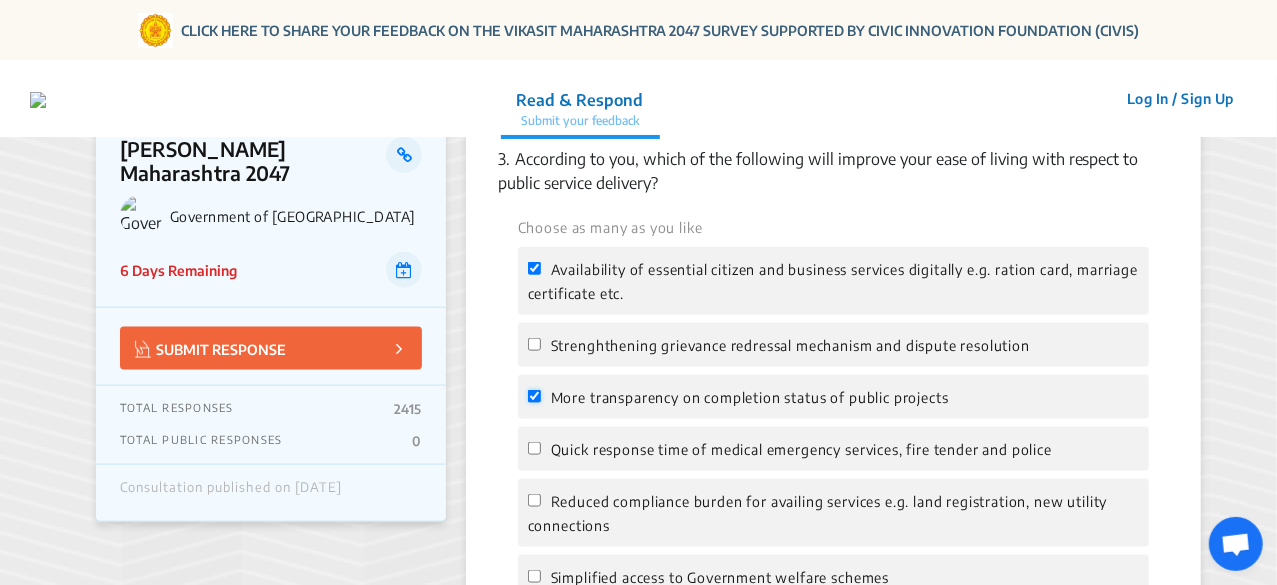 checkbox on "true" 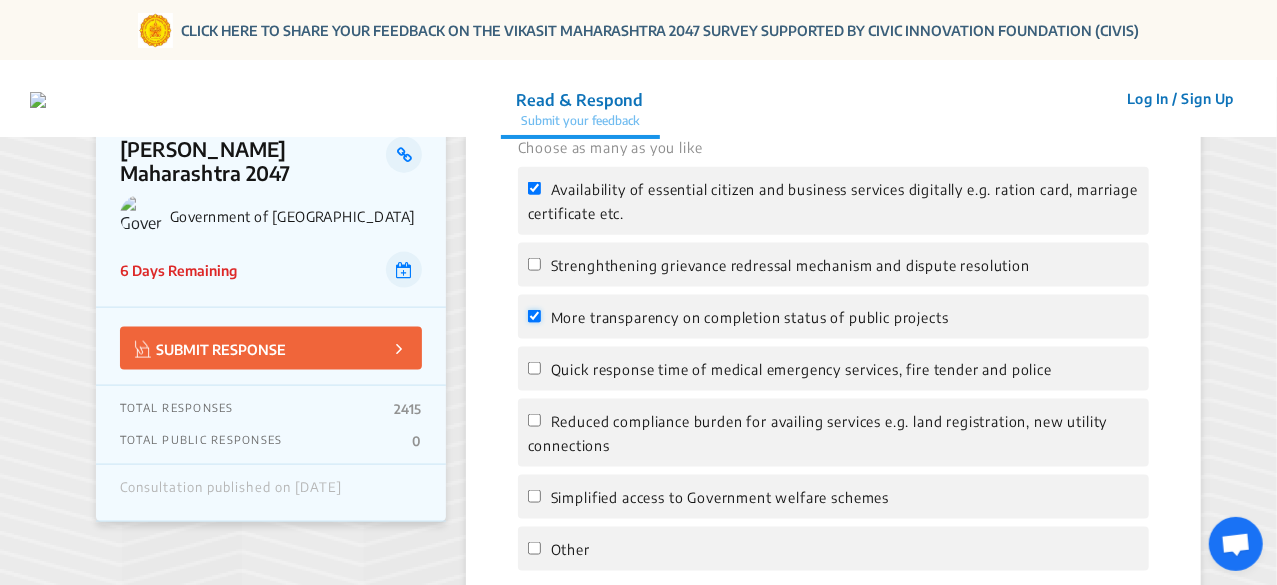 scroll, scrollTop: 1238, scrollLeft: 0, axis: vertical 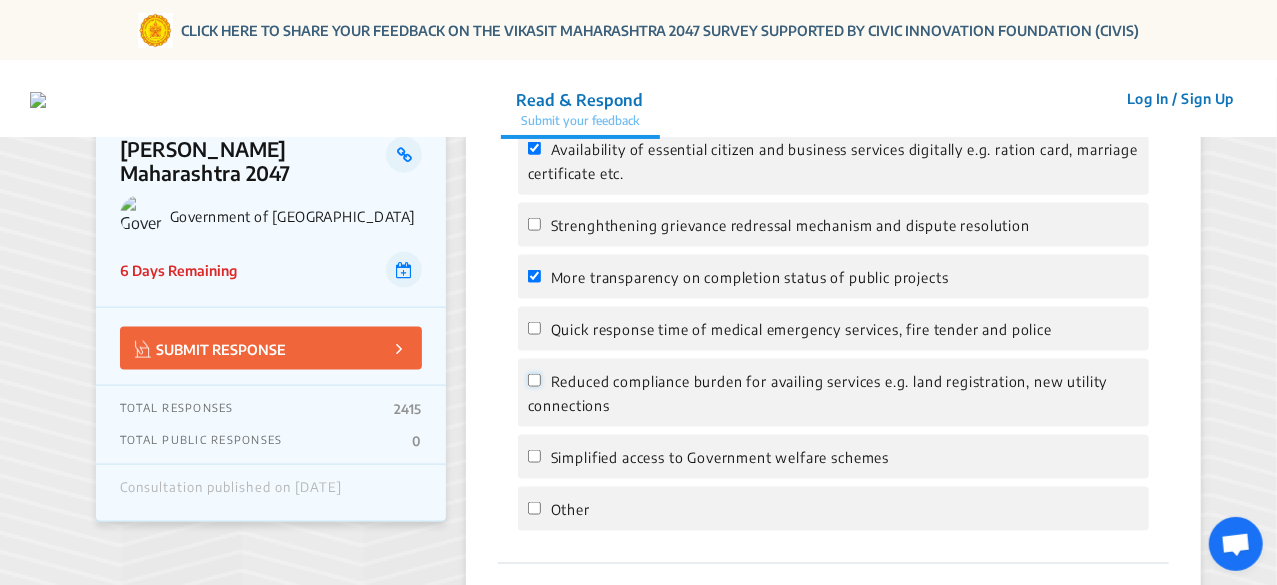 click on "Reduced compliance burden for availing services e.g. land registration, new utility connections" 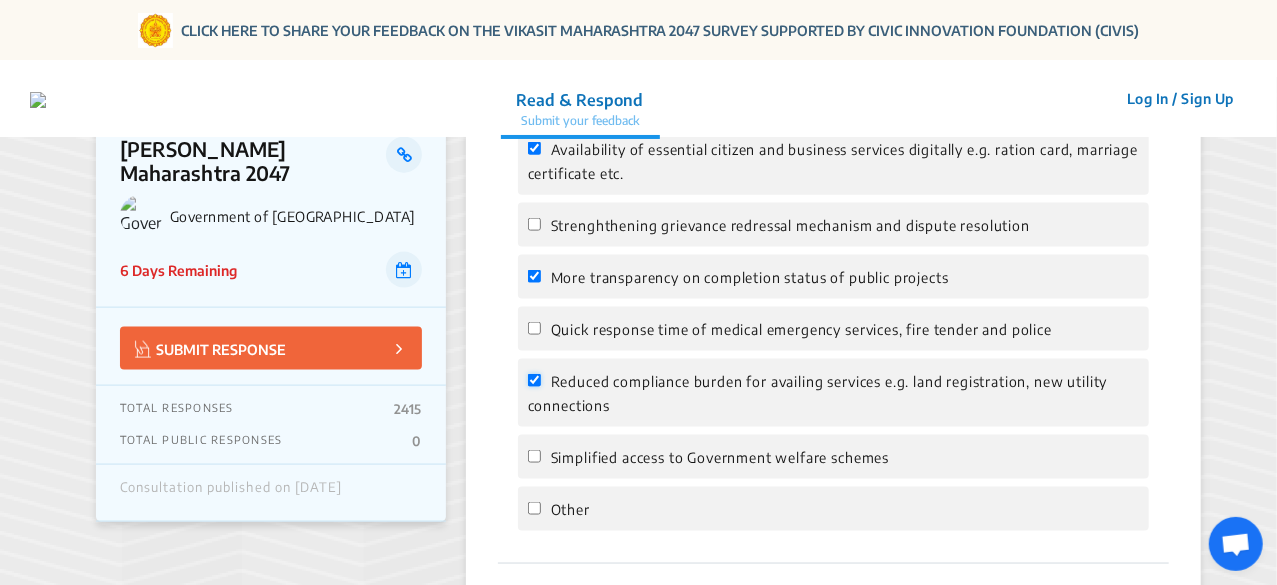 checkbox on "true" 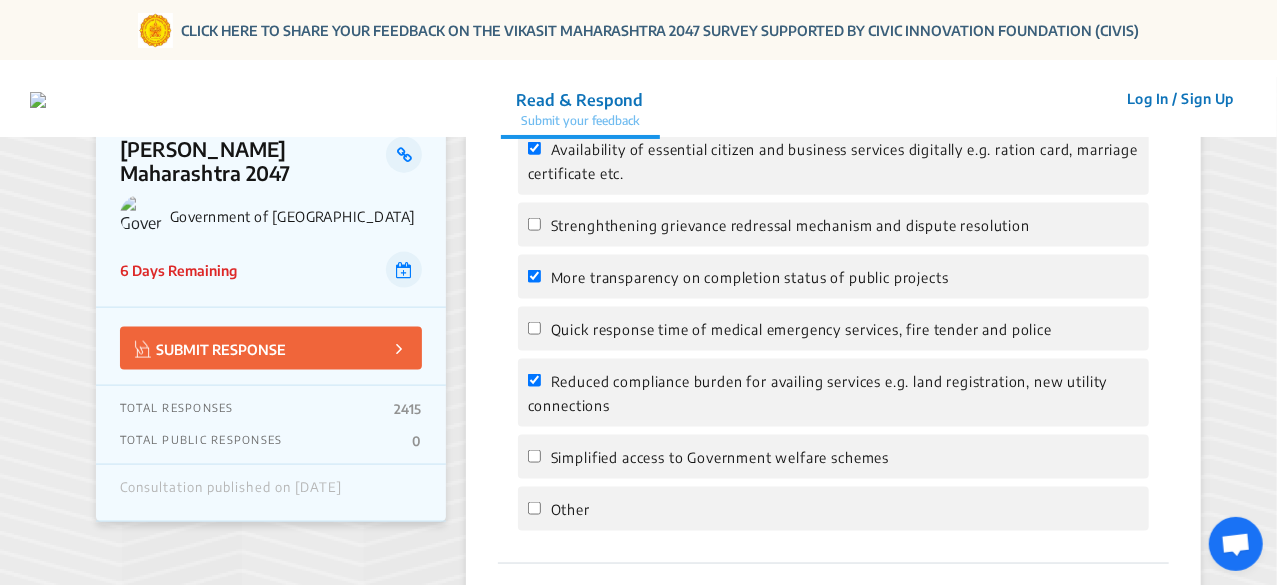 click on "Simplified access to Government welfare schemes" 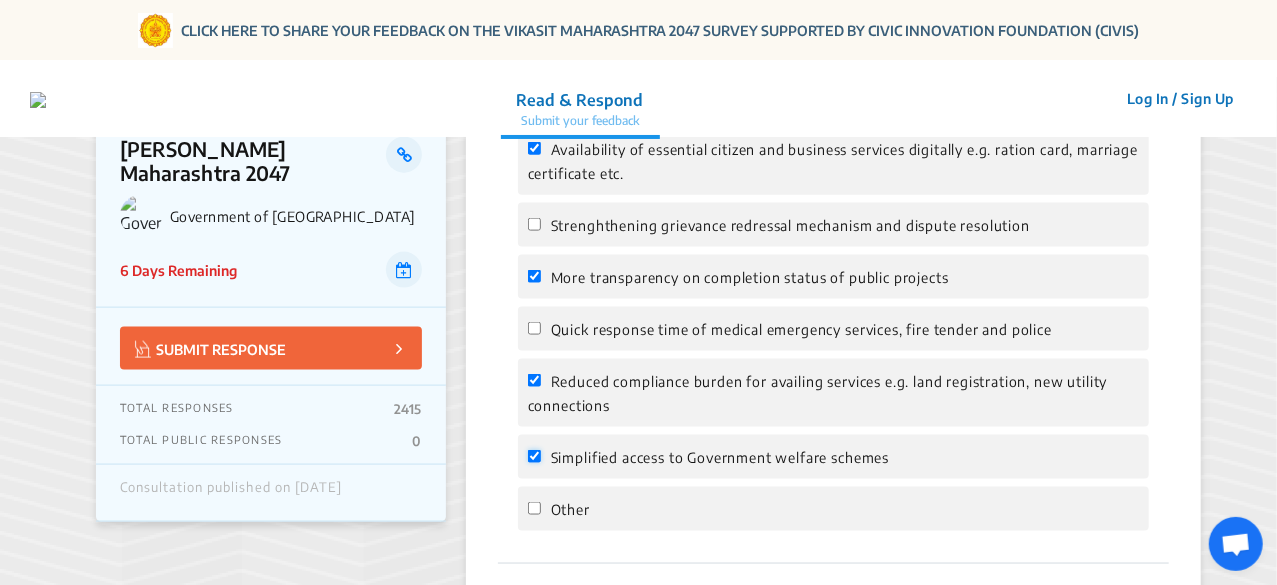 checkbox on "true" 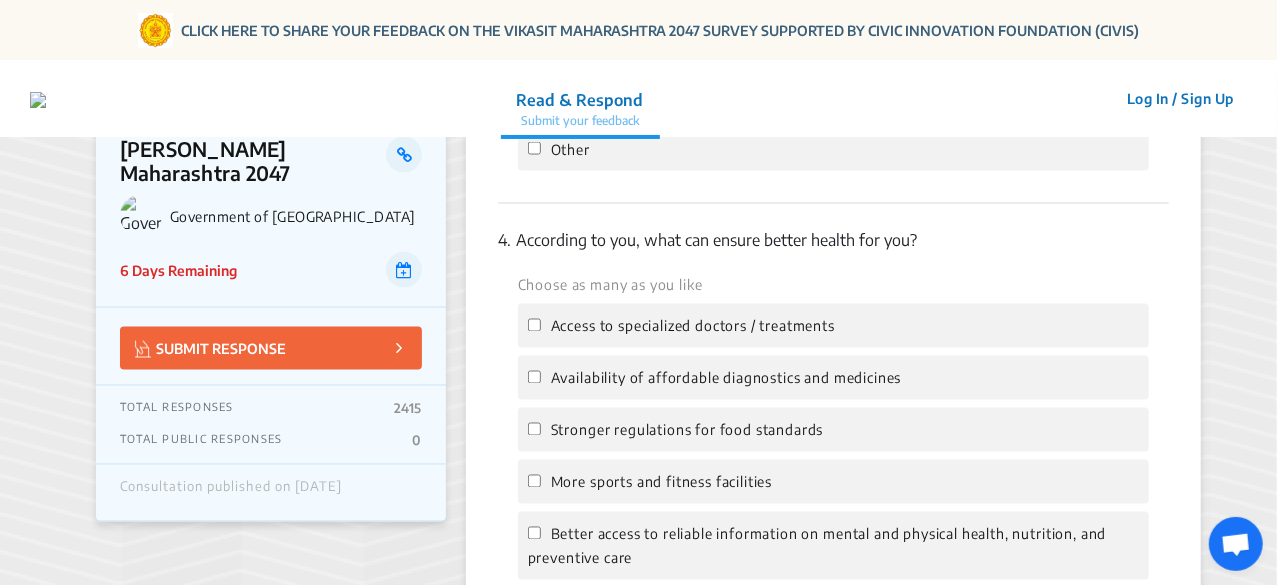 scroll, scrollTop: 1638, scrollLeft: 0, axis: vertical 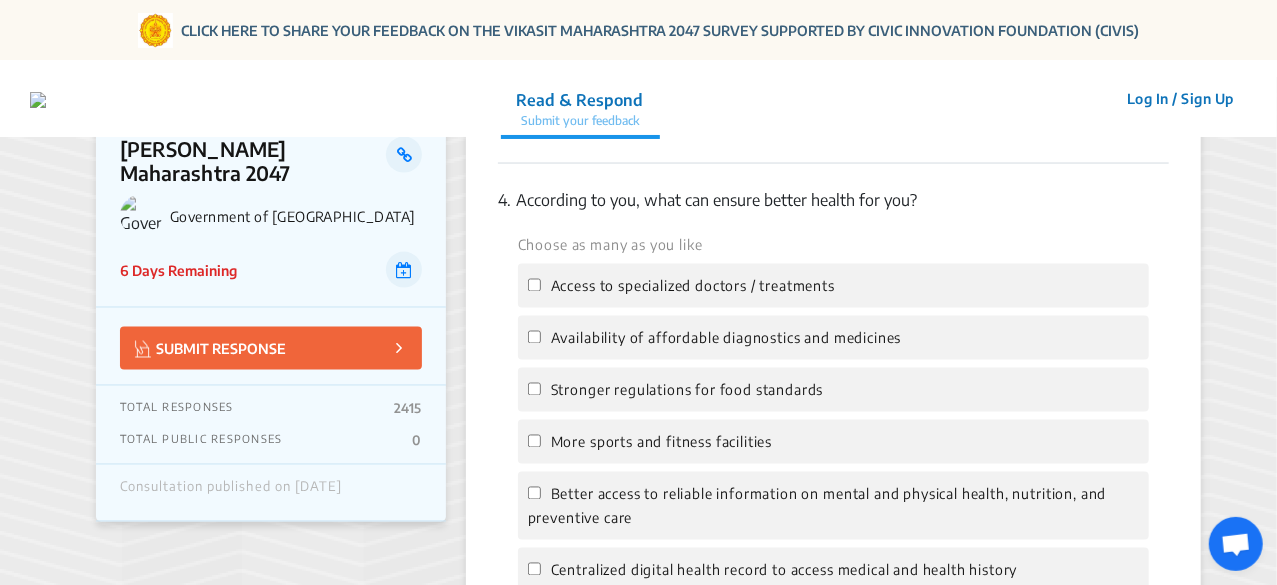 click on "Choose as many as you like Access to specialized doctors / treatments Availability of affordable diagnostics and medicines Stronger regulations for food standards More sports and fitness facilities  Better access to reliable information on mental and physical health, nutrition, and preventive care Centralized digital health record to access medical and health history  Other" 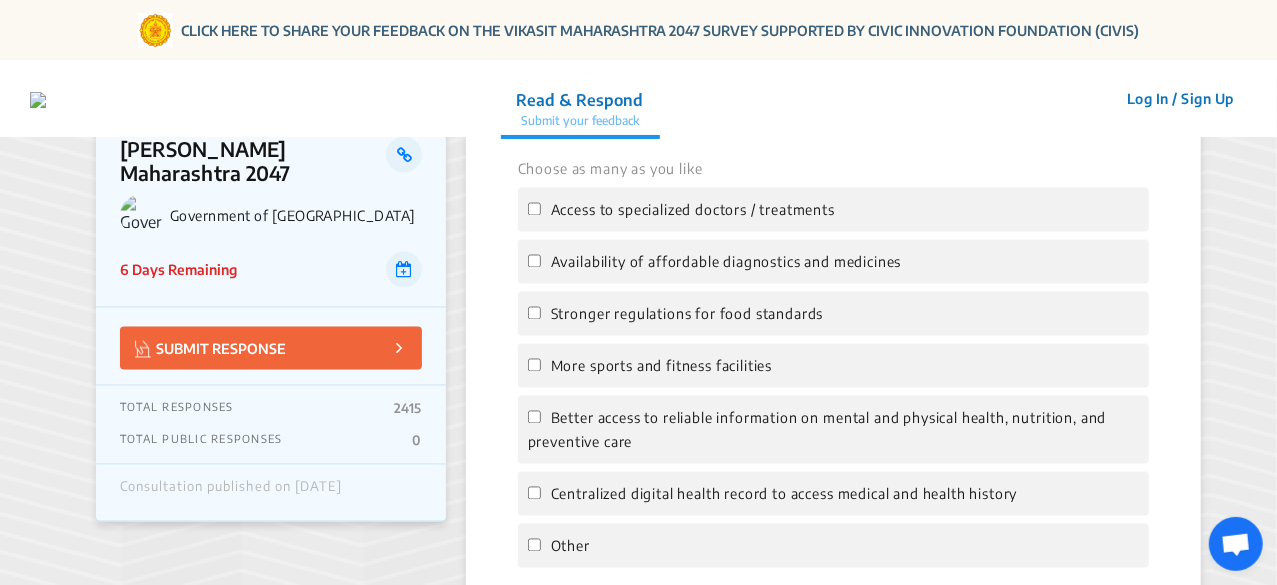 scroll, scrollTop: 1718, scrollLeft: 0, axis: vertical 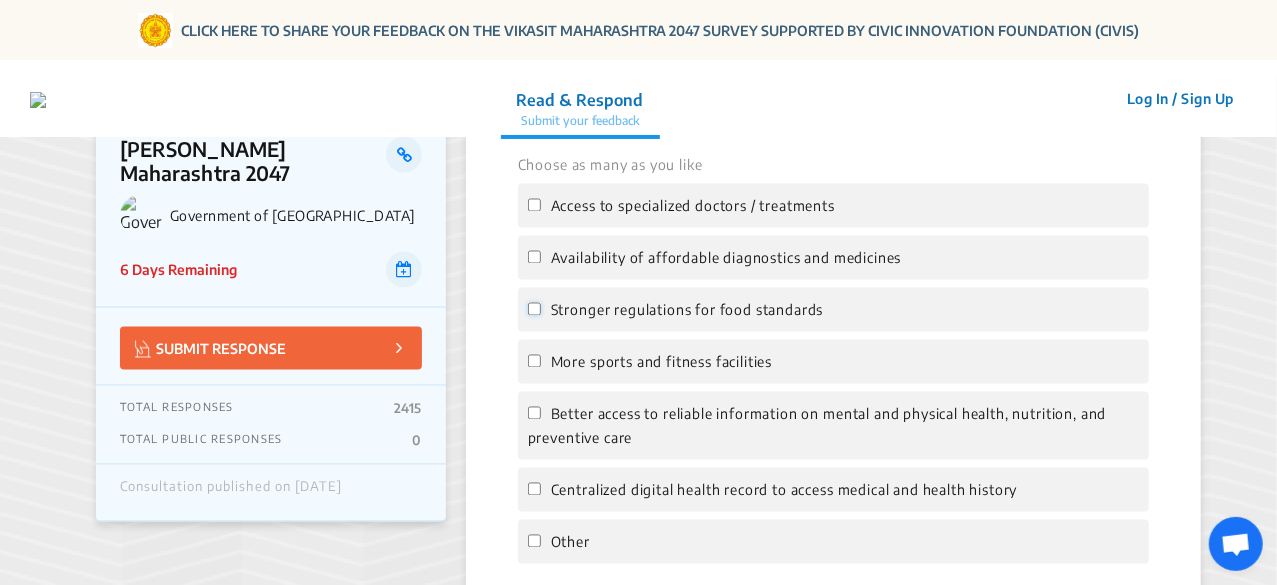 click on "Stronger regulations for food standards" 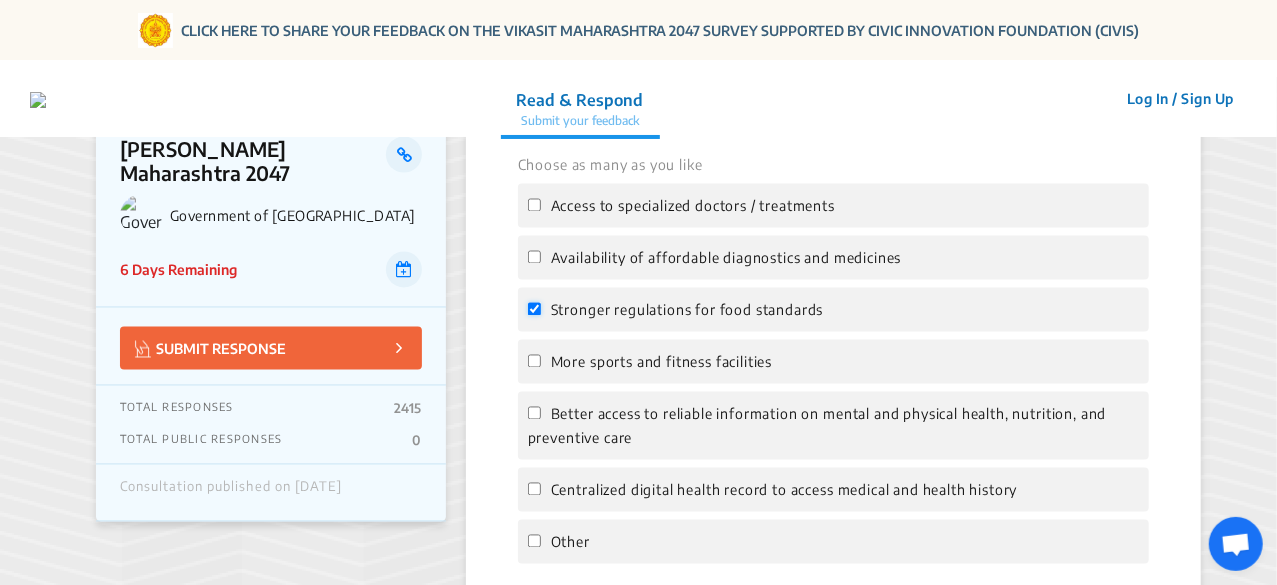 checkbox on "true" 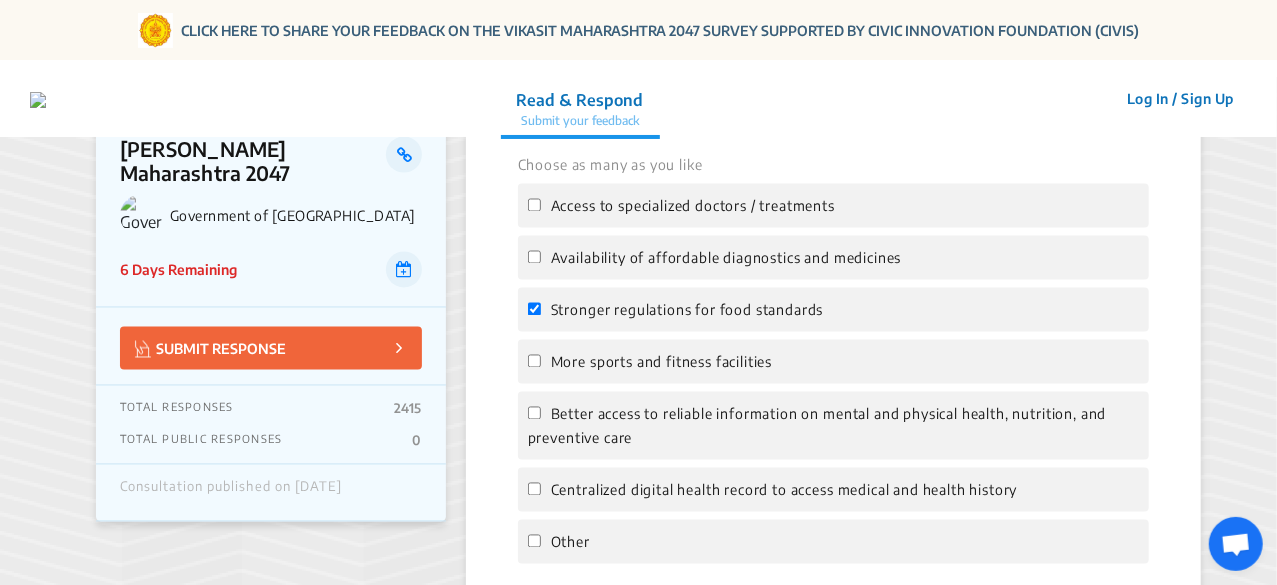 click on "Better access to reliable information on mental and physical health, nutrition, and preventive care" 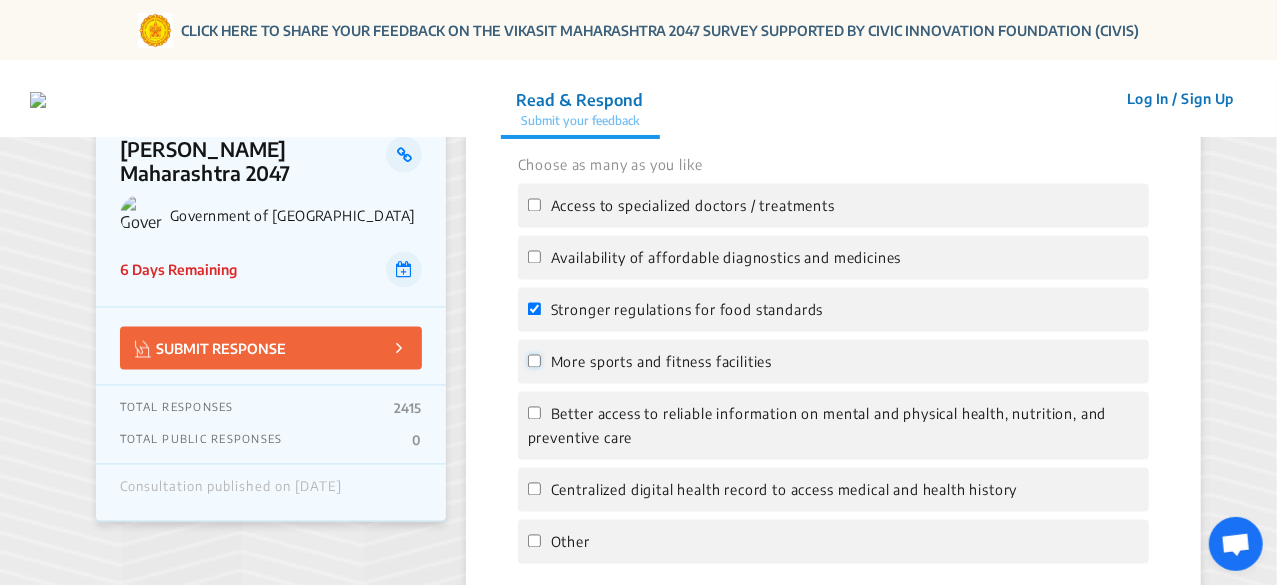 click on "More sports and fitness facilities" 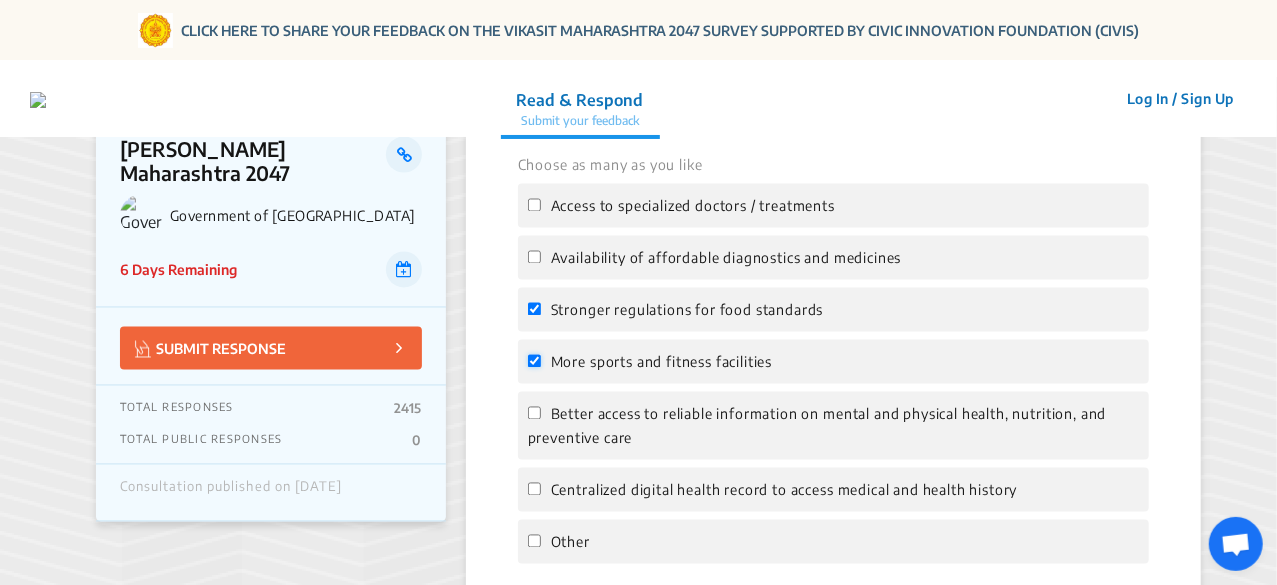 checkbox on "true" 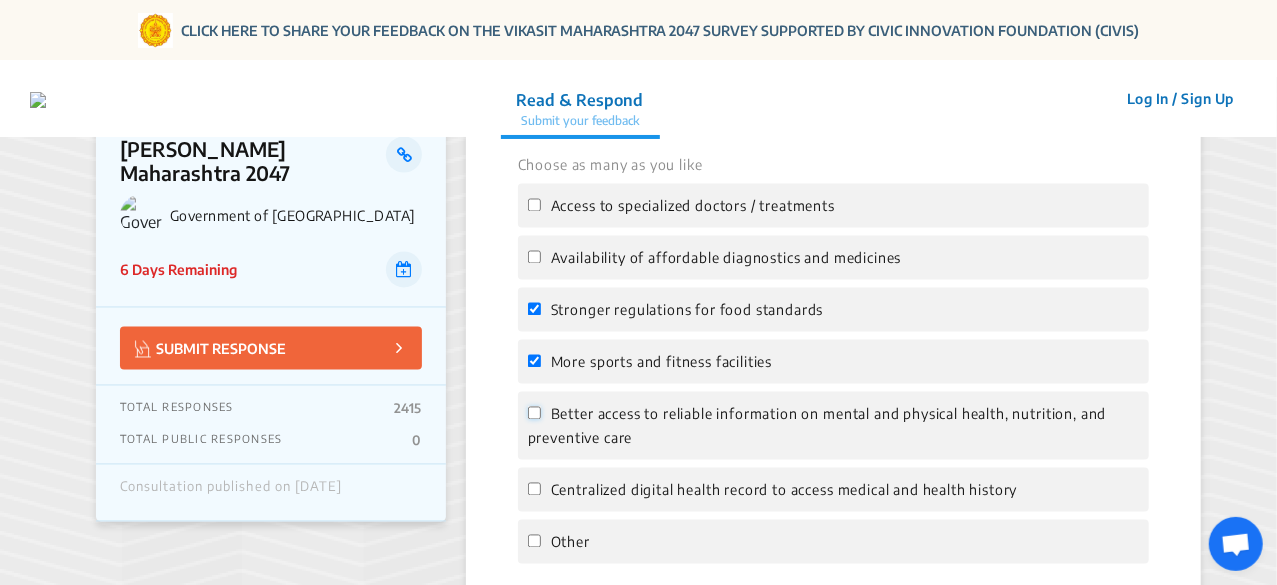 click on "Better access to reliable information on mental and physical health, nutrition, and preventive care" 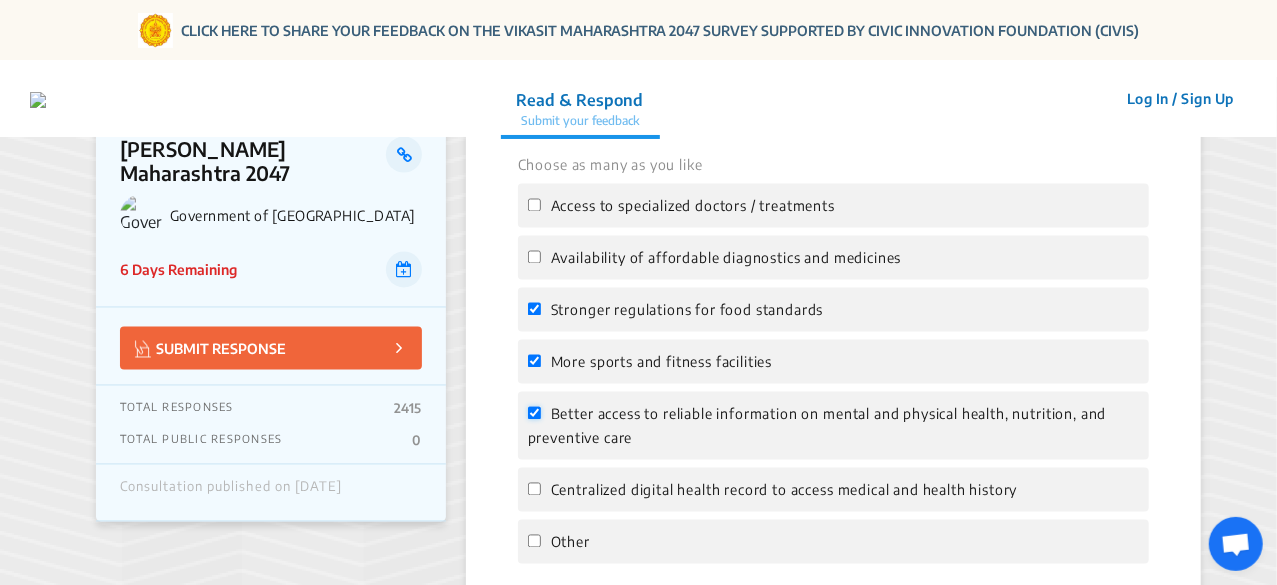 checkbox on "true" 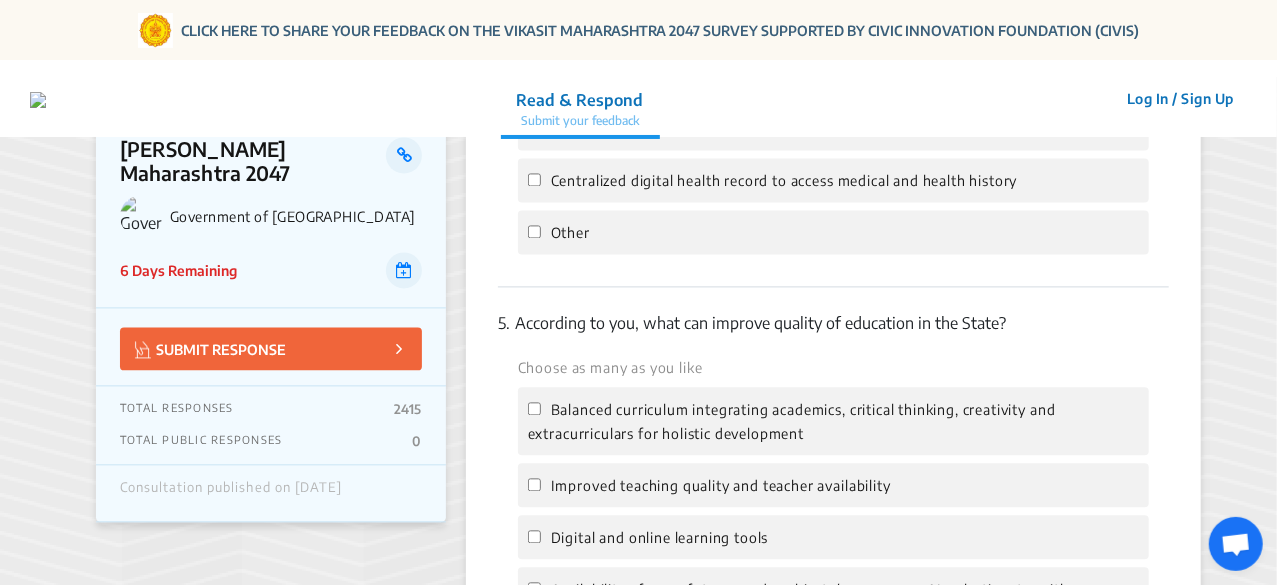 scroll, scrollTop: 2052, scrollLeft: 0, axis: vertical 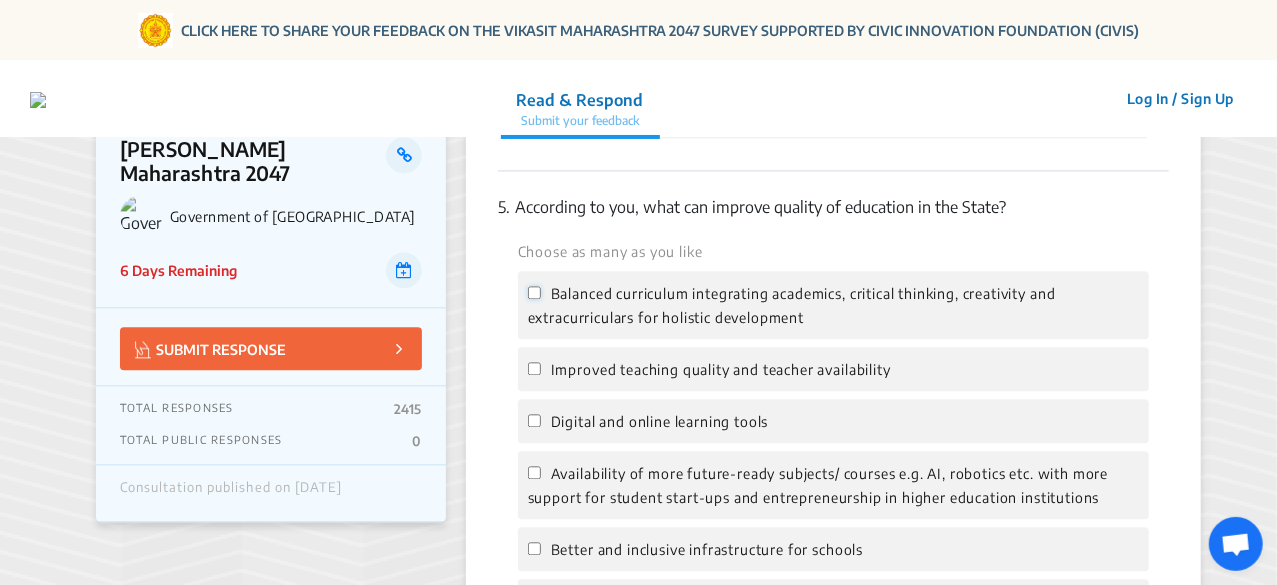click on "Balanced curriculum integrating academics, critical thinking, creativity and extracurriculars for holistic development" 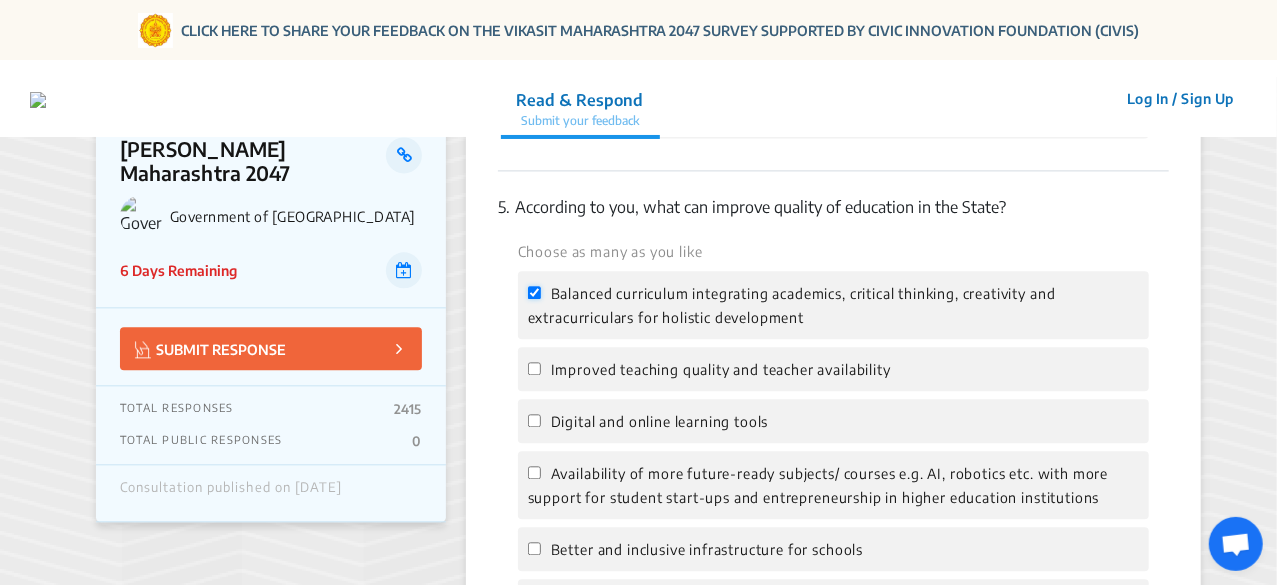 checkbox on "true" 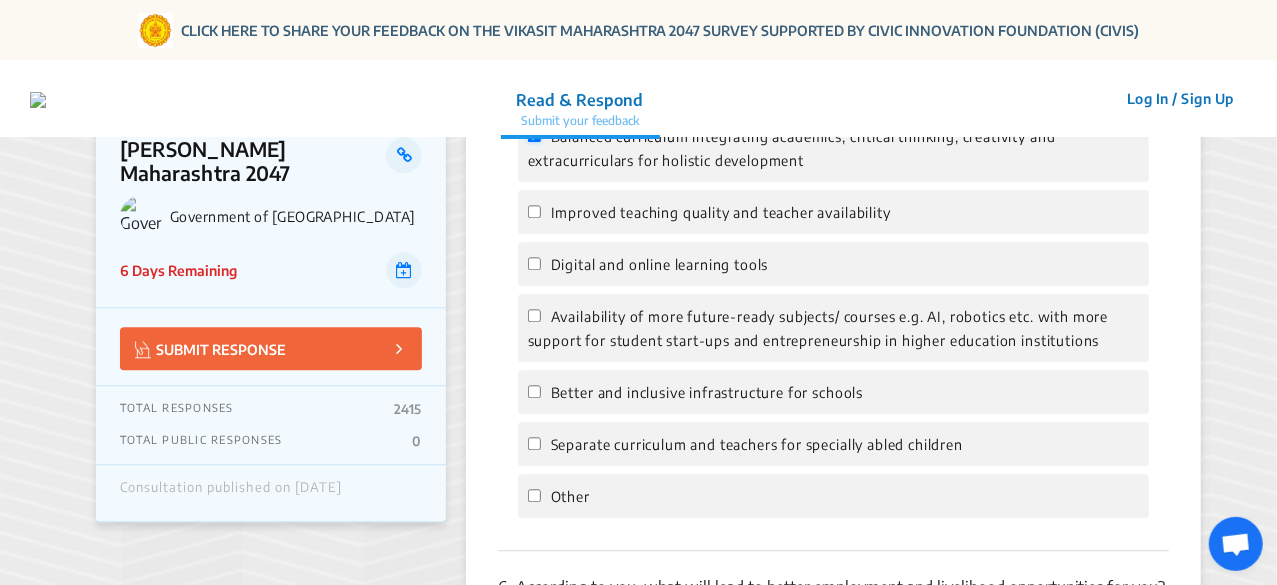 scroll, scrollTop: 2296, scrollLeft: 0, axis: vertical 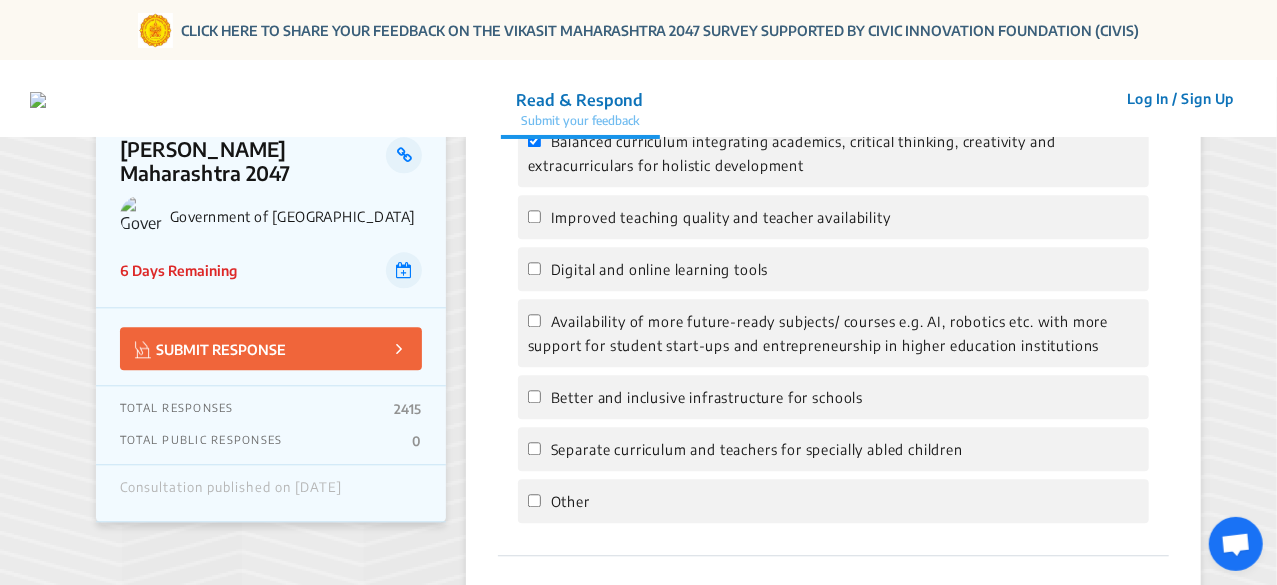 click on "Better and inclusive infrastructure for schools" 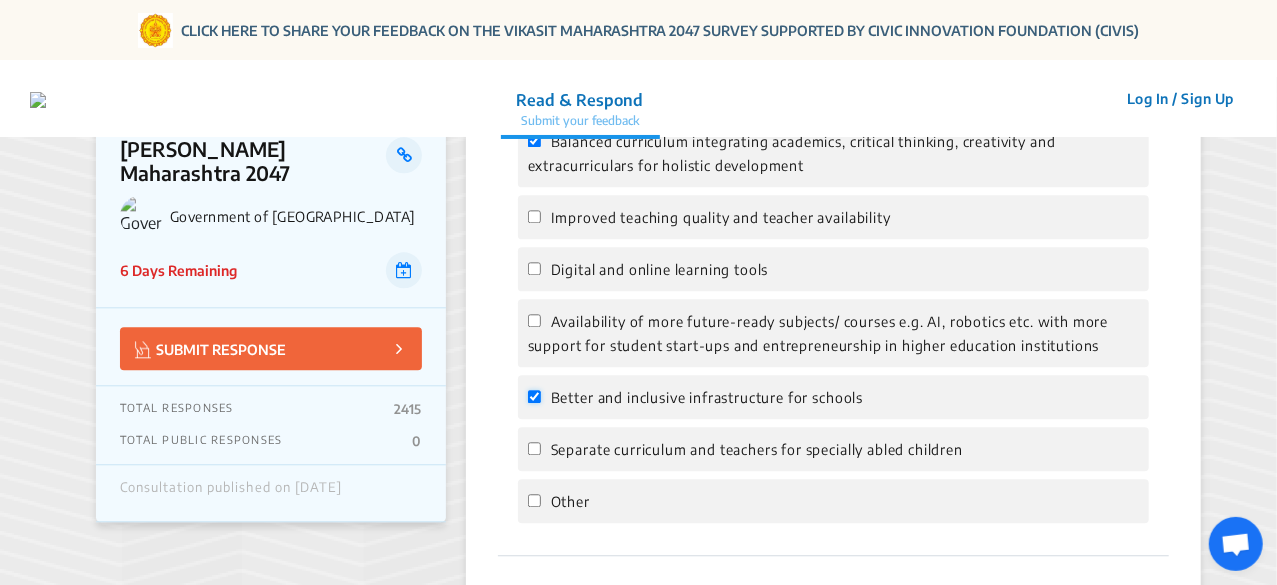 checkbox on "true" 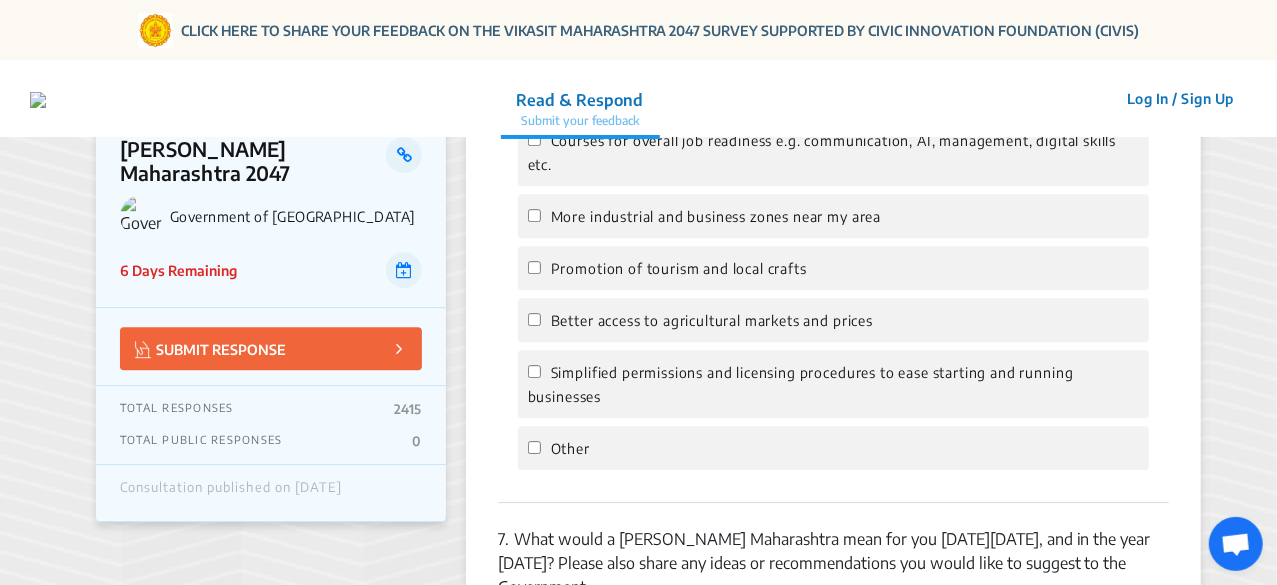 scroll, scrollTop: 2296, scrollLeft: 0, axis: vertical 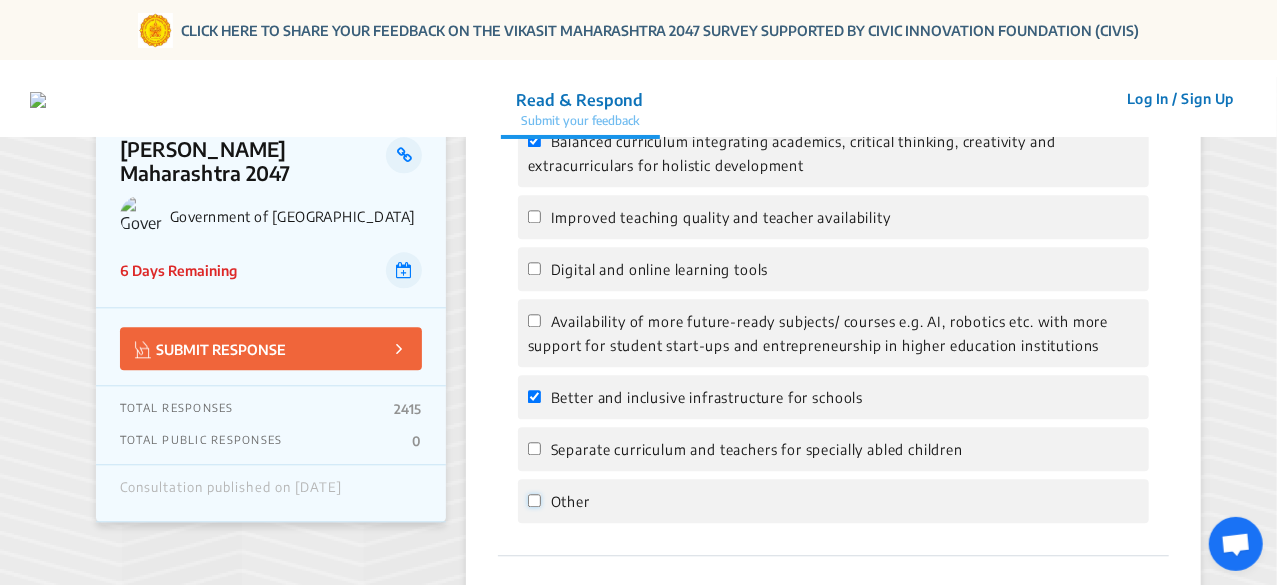 click on "Other" 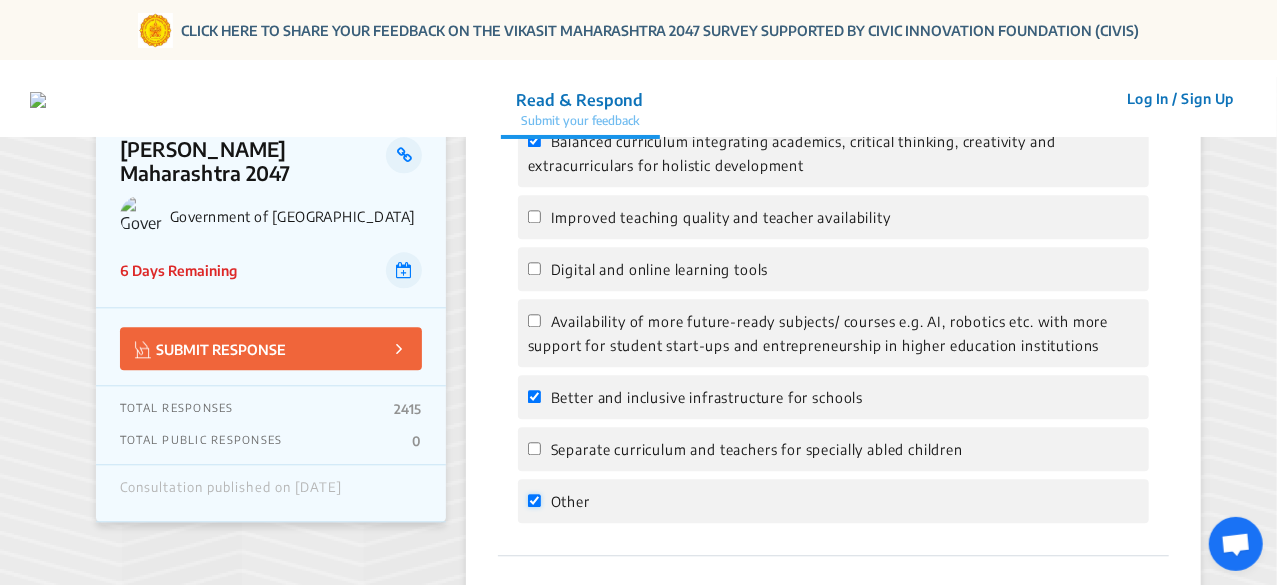 checkbox on "true" 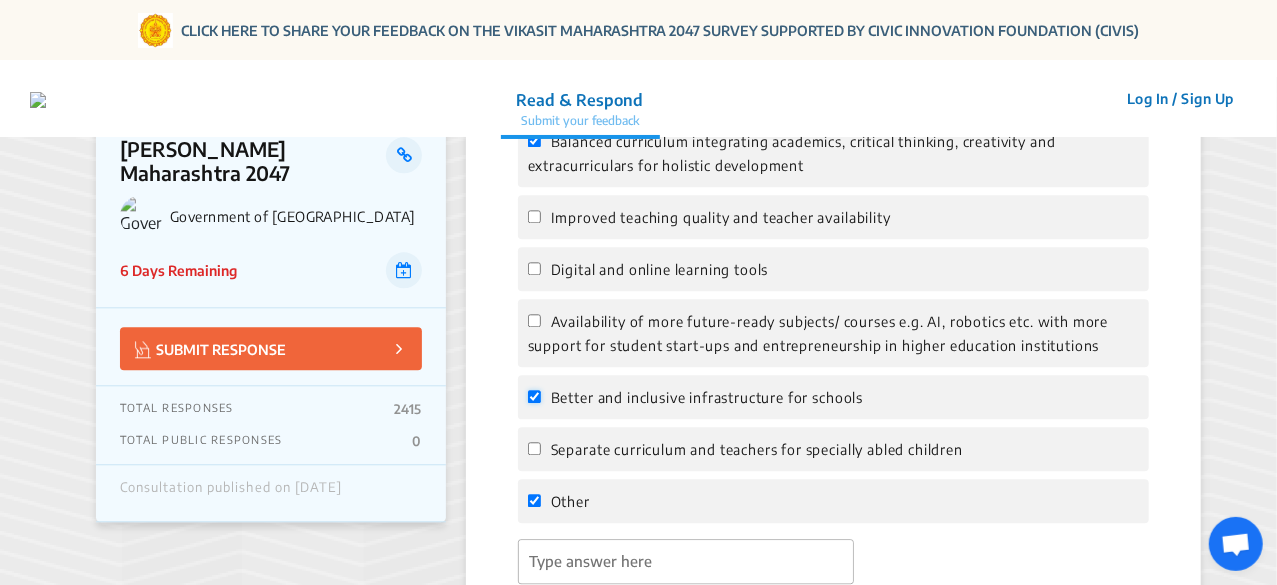 click on "Better and inclusive infrastructure for schools" 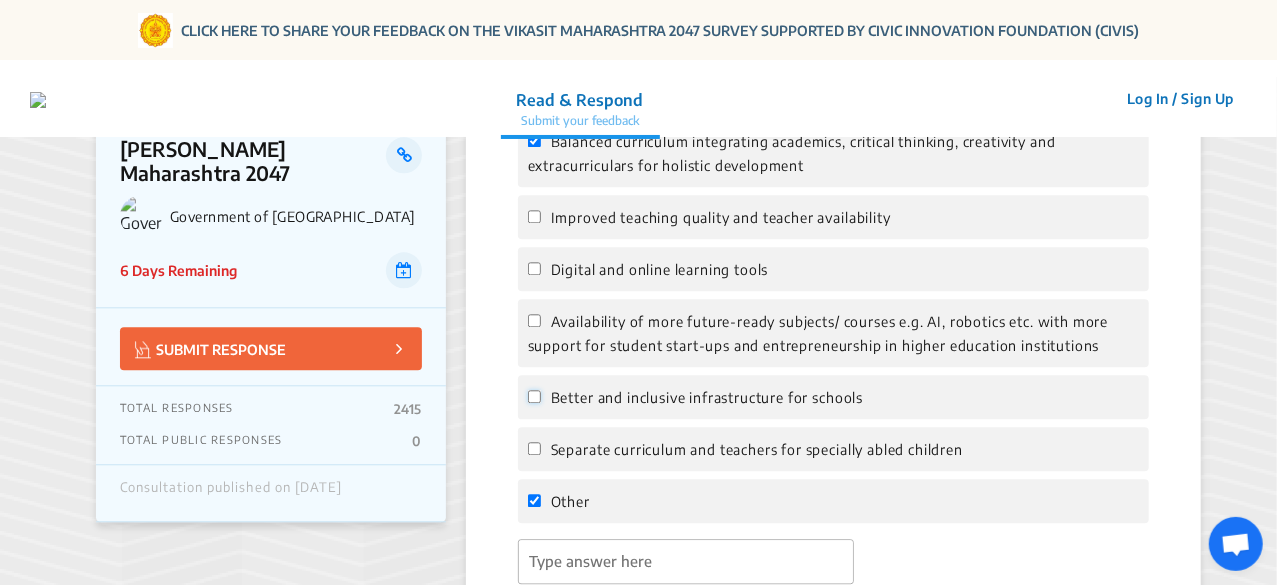 checkbox on "false" 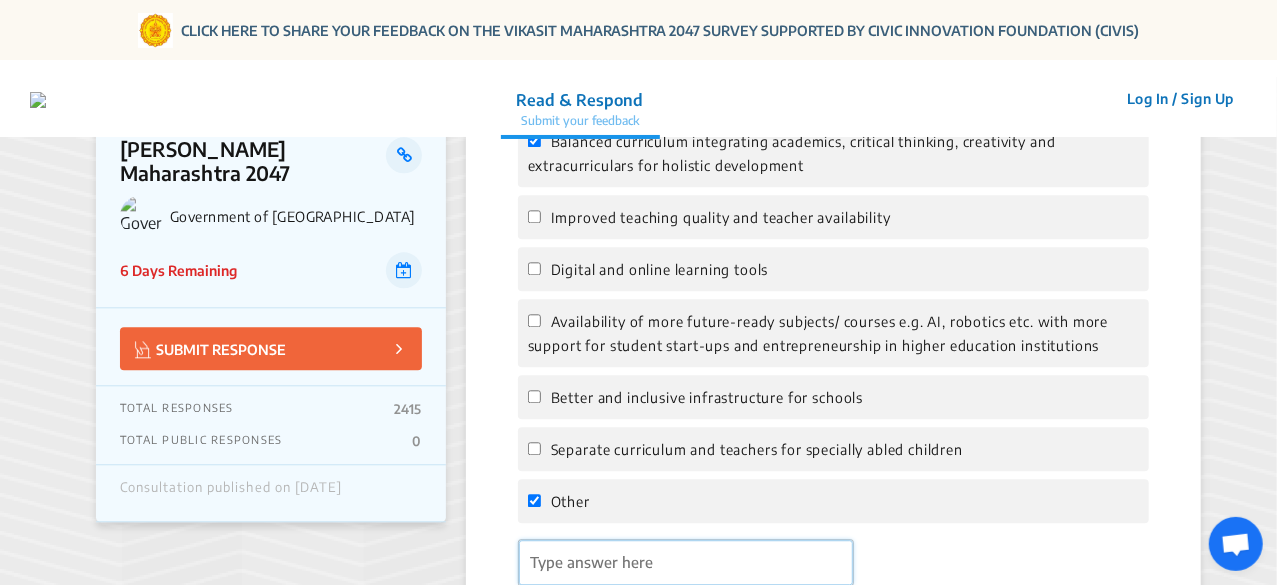 click 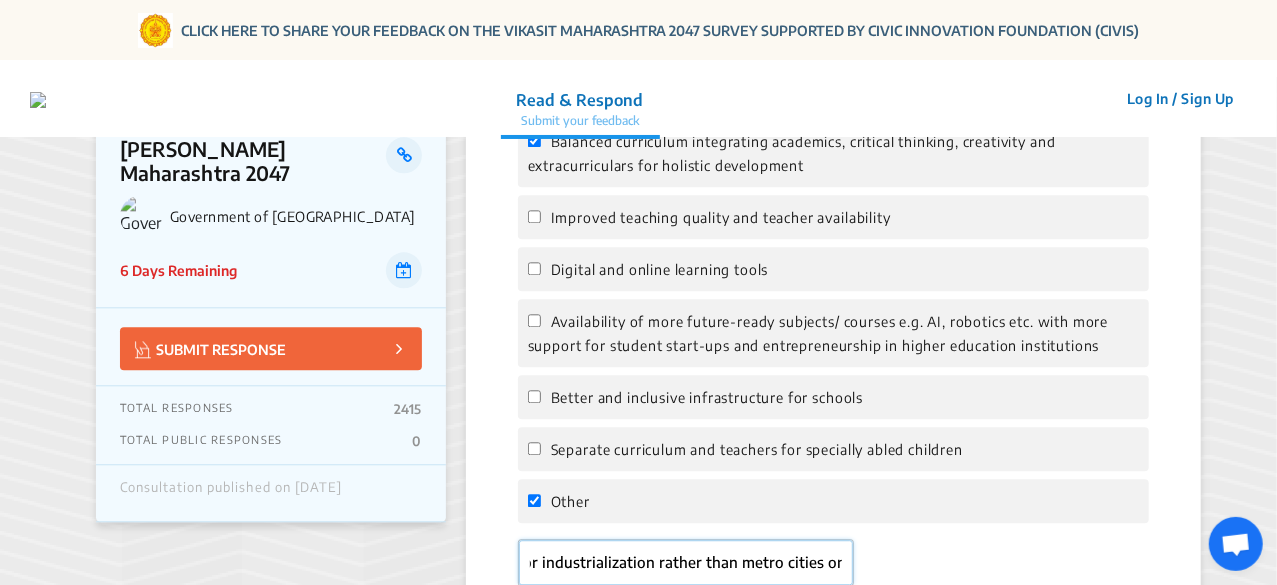 scroll, scrollTop: 0, scrollLeft: 366, axis: horizontal 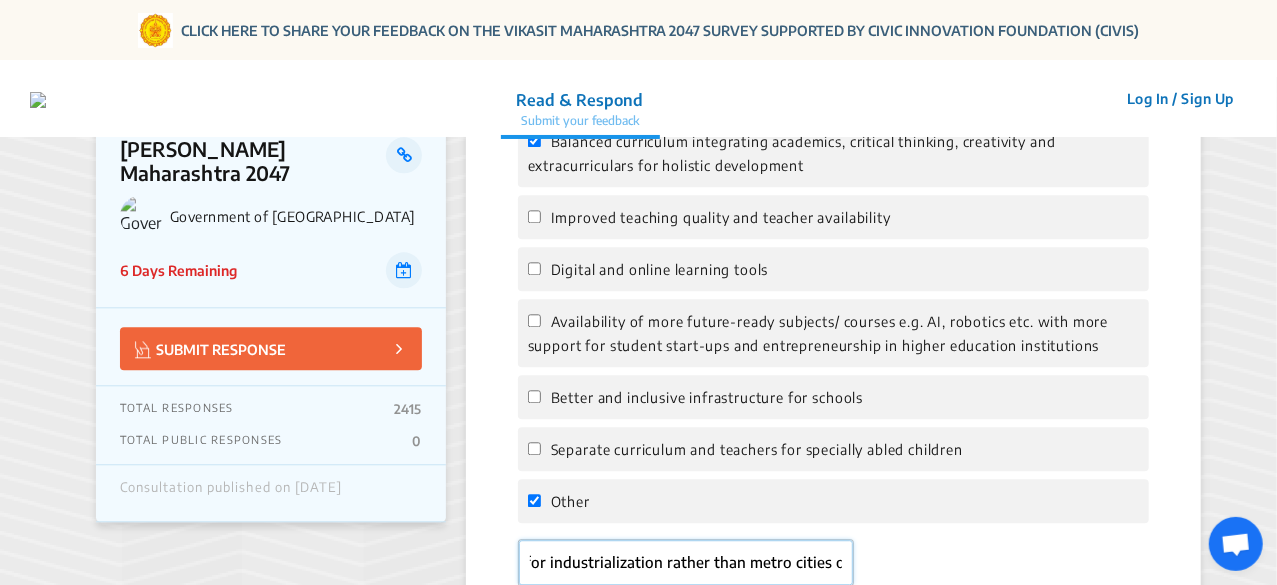 type on "Government should focus on Tier 2 and Tier 3 cities for industrialization rather than metro cities only." 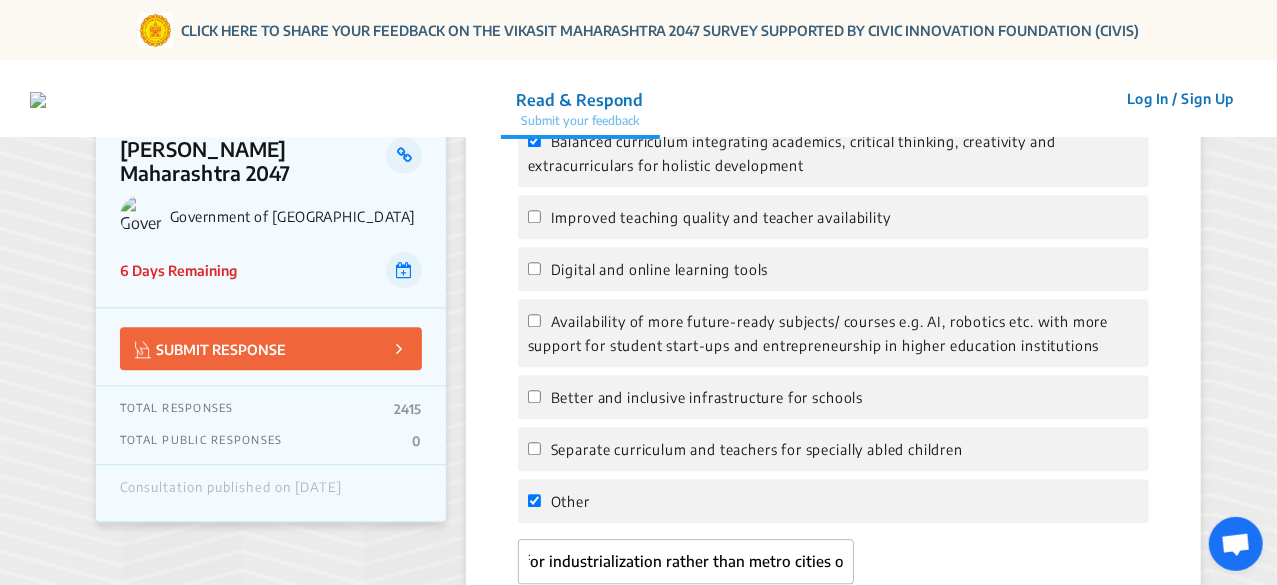 scroll, scrollTop: 0, scrollLeft: 0, axis: both 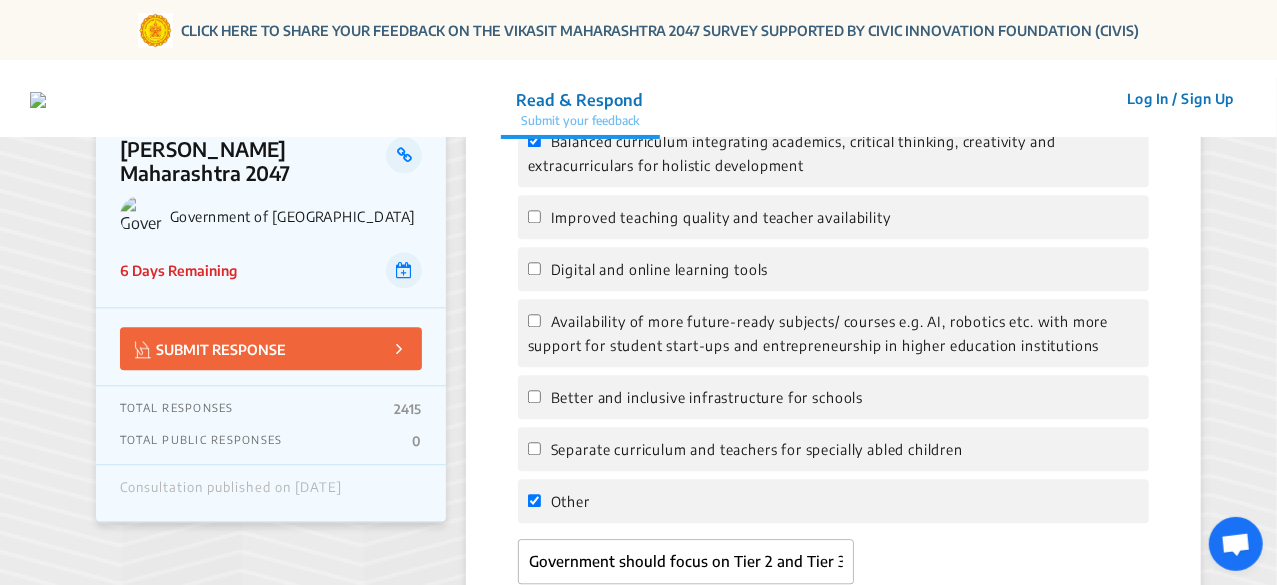 click on "SENDING IN YOUR RESPONSE TO [PERSON_NAME] Maharashtra 2047 Government of [GEOGRAPHIC_DATA] 6 Days Remaining  SUBMIT RESPONSE  TOTAL RESPONSES  2415  TOTAL PUBLIC RESPONSES  0  Consultation published on [DATE]  Summary  × English
As India completes 100 years of independence, Government of Maharashtra is creating a vision document for a " [PERSON_NAME] Maharashtra 2047"  in line with  "[PERSON_NAME] Bharat" . This vision document will pave the way for the State's sustainable and inclusive development. This survey is being conducted to ensure that the vision reflects the aspirations of the citizens.   Through this survey we are trying to understand people's perspective on quality of life, health, education and employment.   We invite the citizens to participate to shape the  "[PERSON_NAME] Maharashtra 2047"  vision.
1.  [GEOGRAPHIC_DATA] do you reside in?  [GEOGRAPHIC_DATA] 2.  According to you, which of the following will improve your quality of life?   Choose as many as you like Access to clean air More green public spaces  Other 3. 4." 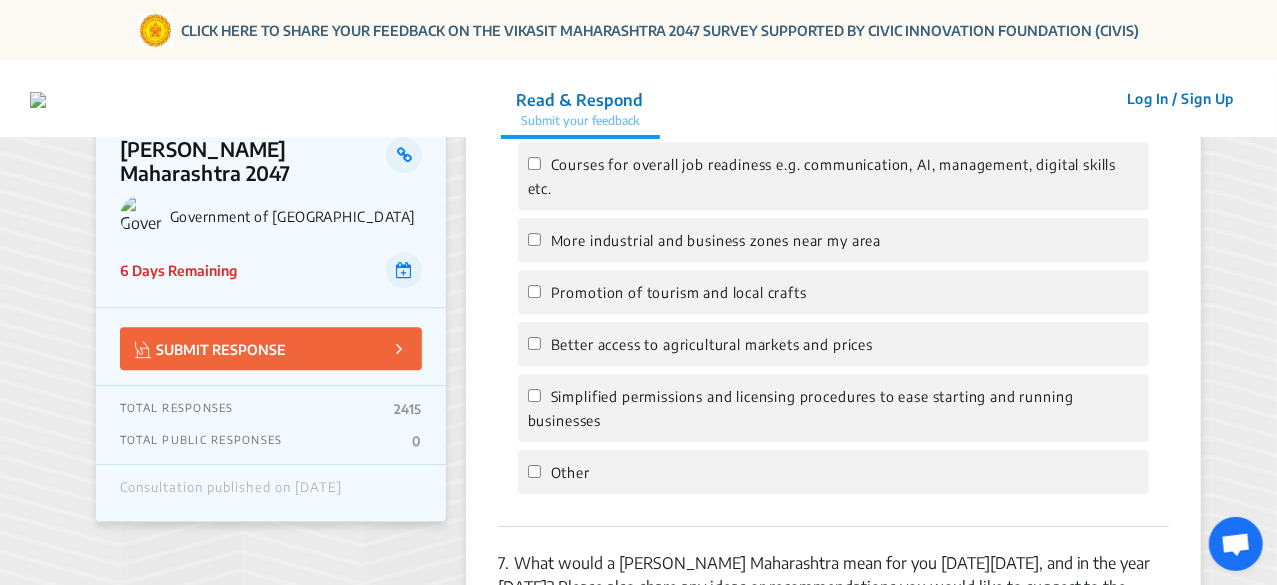 scroll, scrollTop: 2708, scrollLeft: 0, axis: vertical 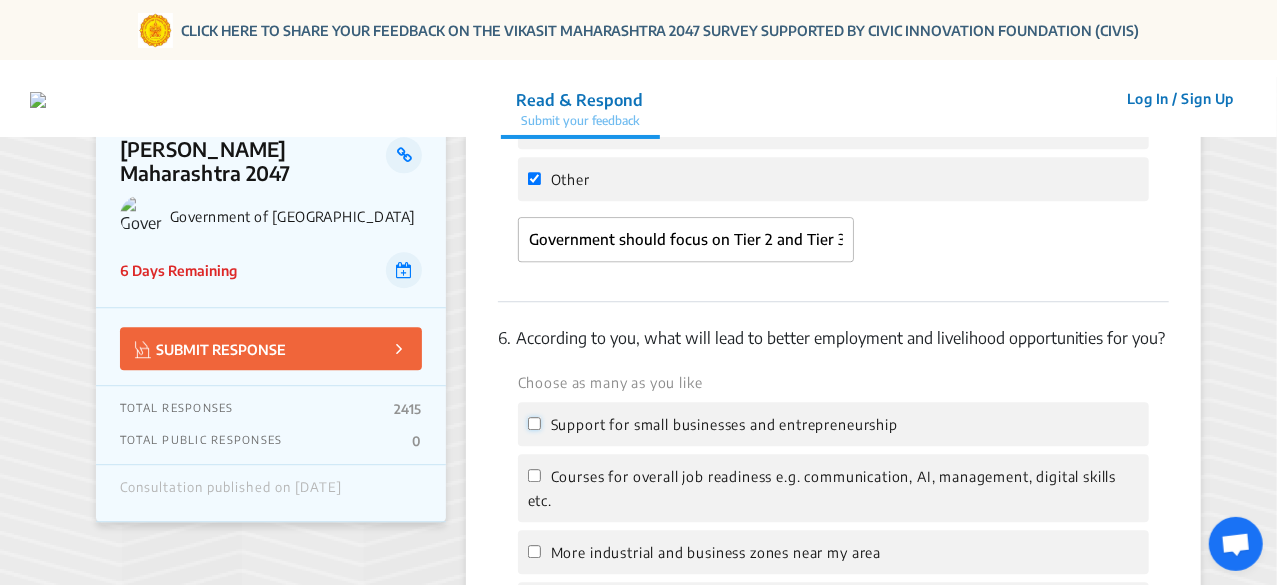 click on "Support for small businesses and entrepreneurship" 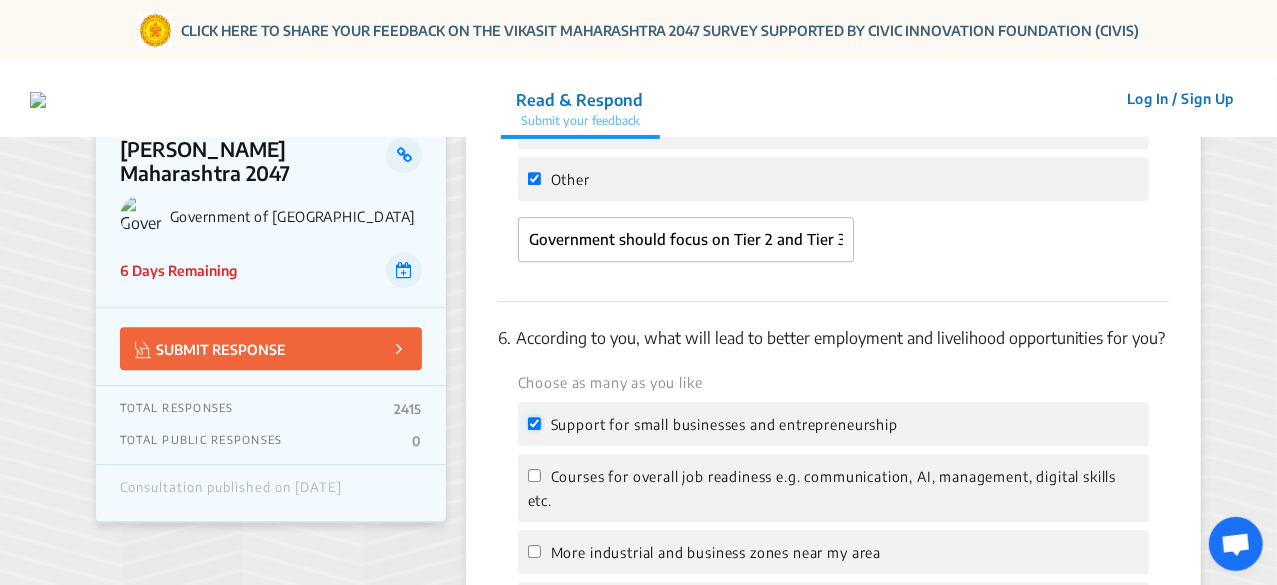 checkbox on "true" 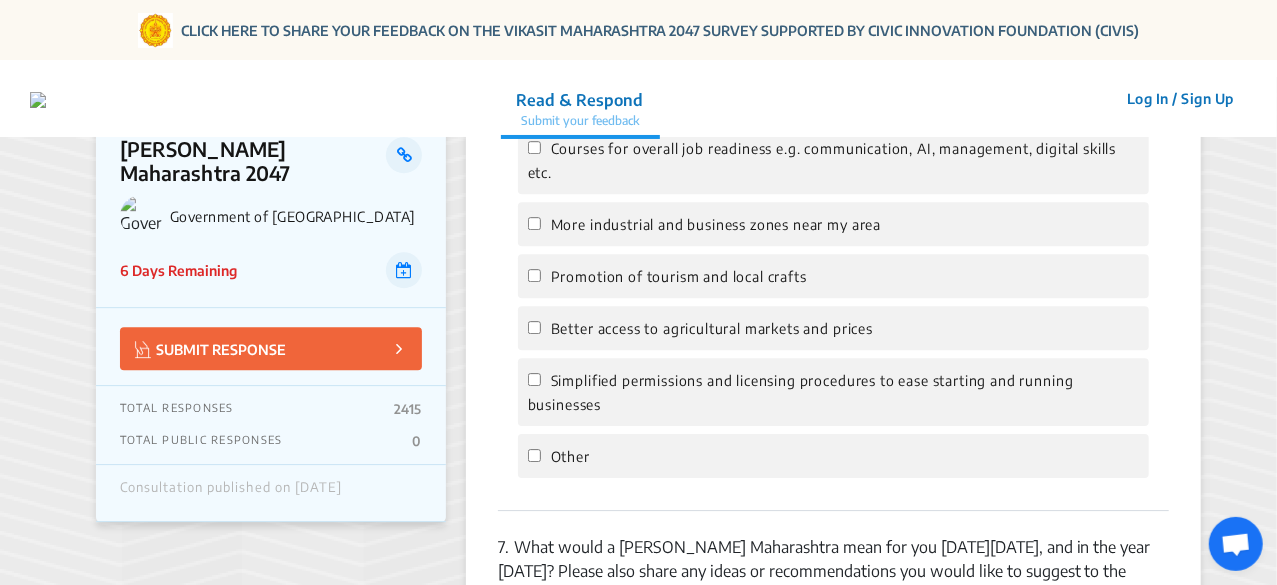 scroll, scrollTop: 3030, scrollLeft: 0, axis: vertical 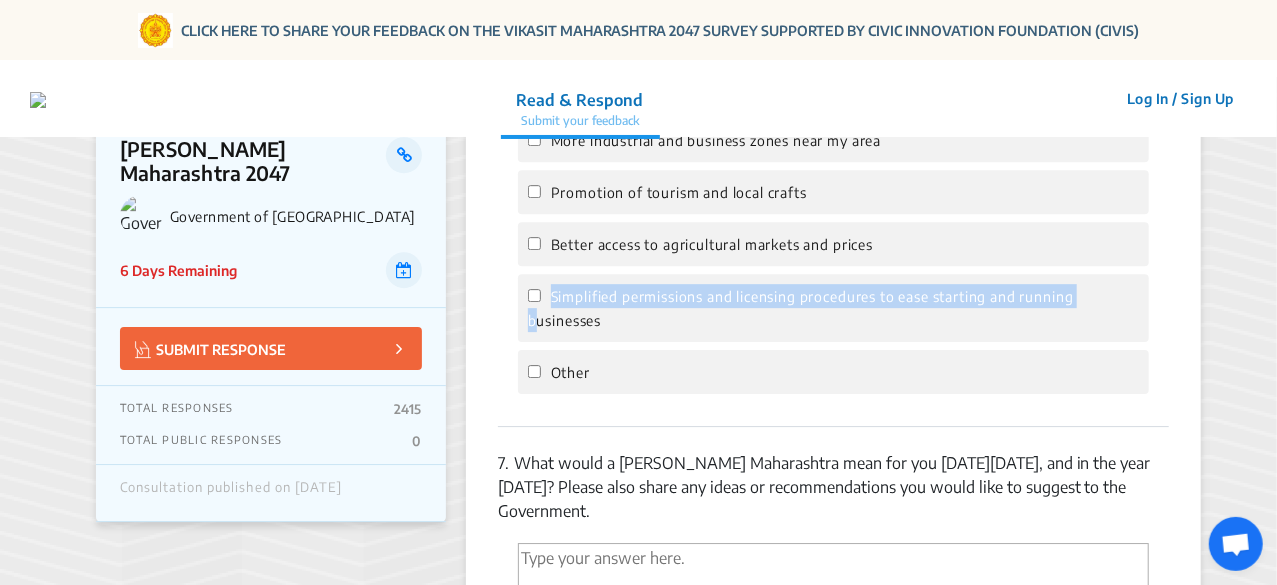 drag, startPoint x: 539, startPoint y: 291, endPoint x: 536, endPoint y: 268, distance: 23.194826 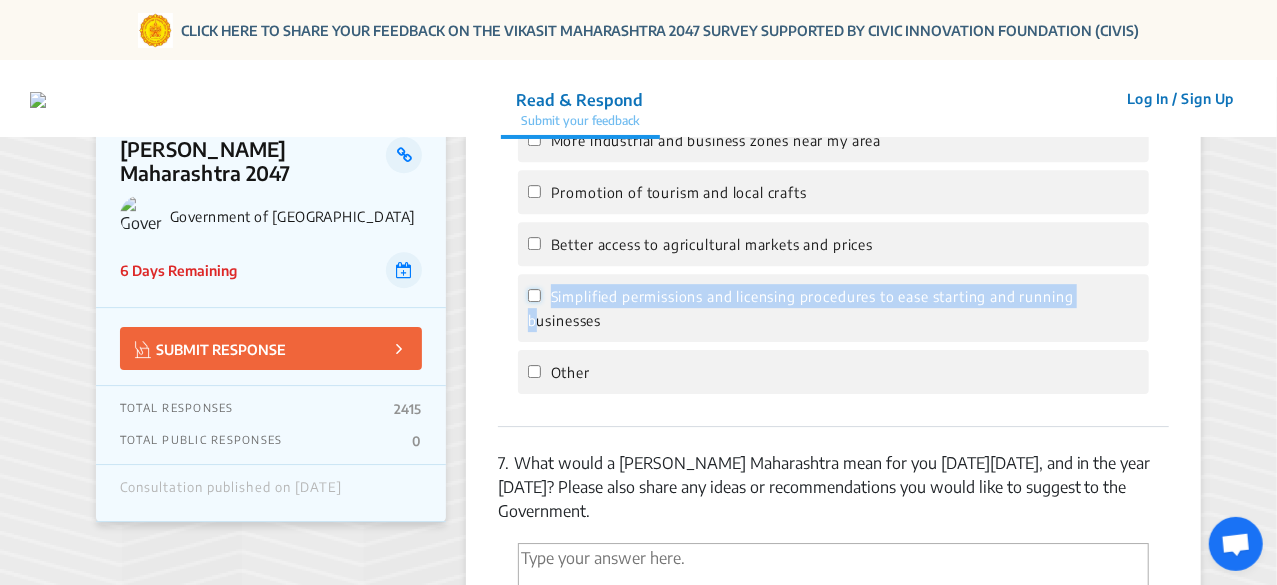 click on "Simplified permissions and licensing procedures to ease starting and running businesses" 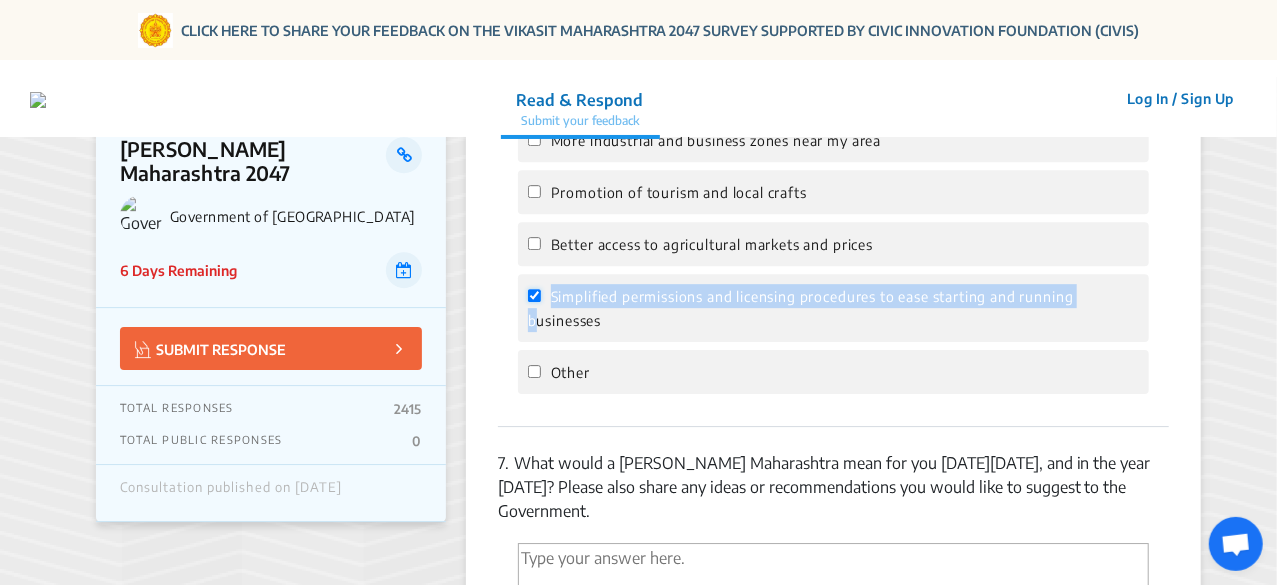 checkbox on "true" 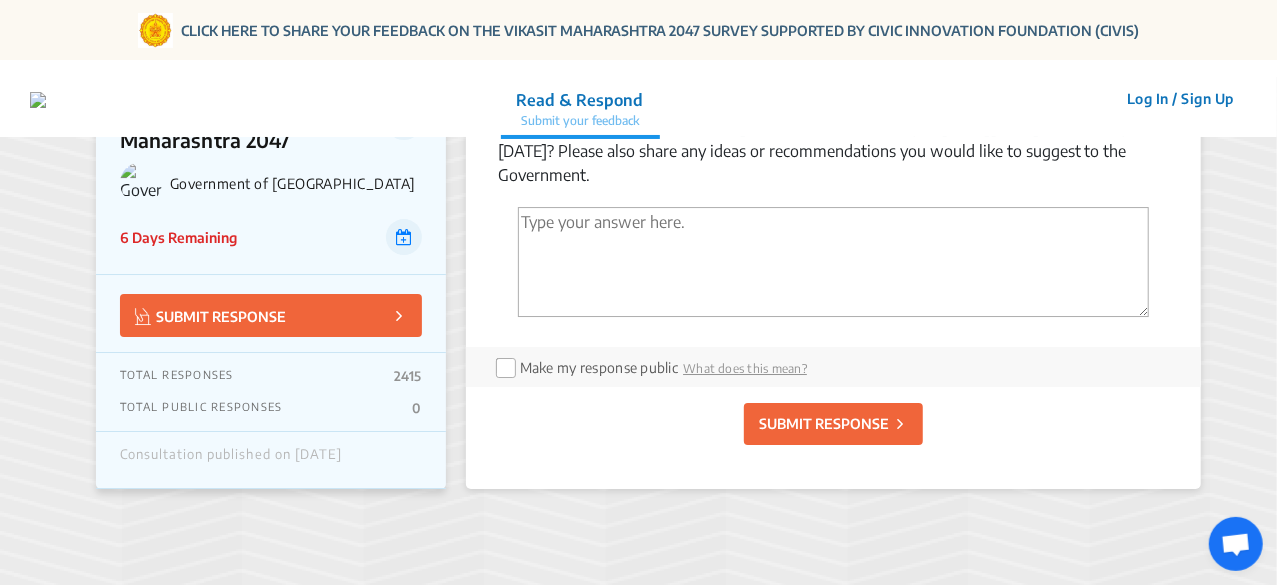 scroll, scrollTop: 3386, scrollLeft: 0, axis: vertical 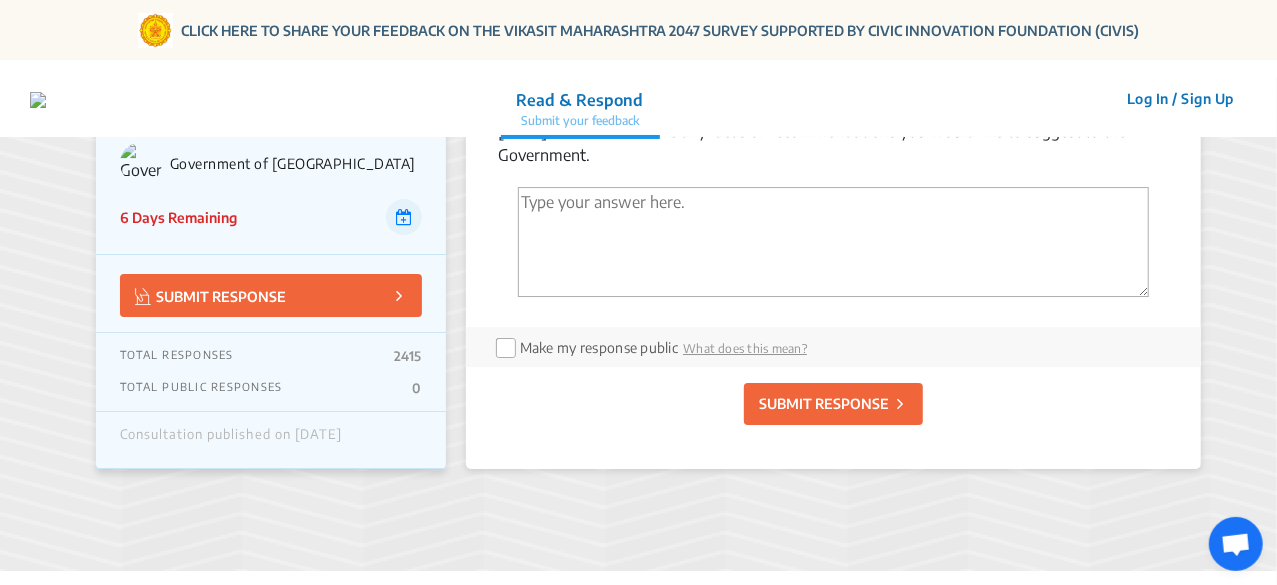 click on "SUBMIT RESPONSE" 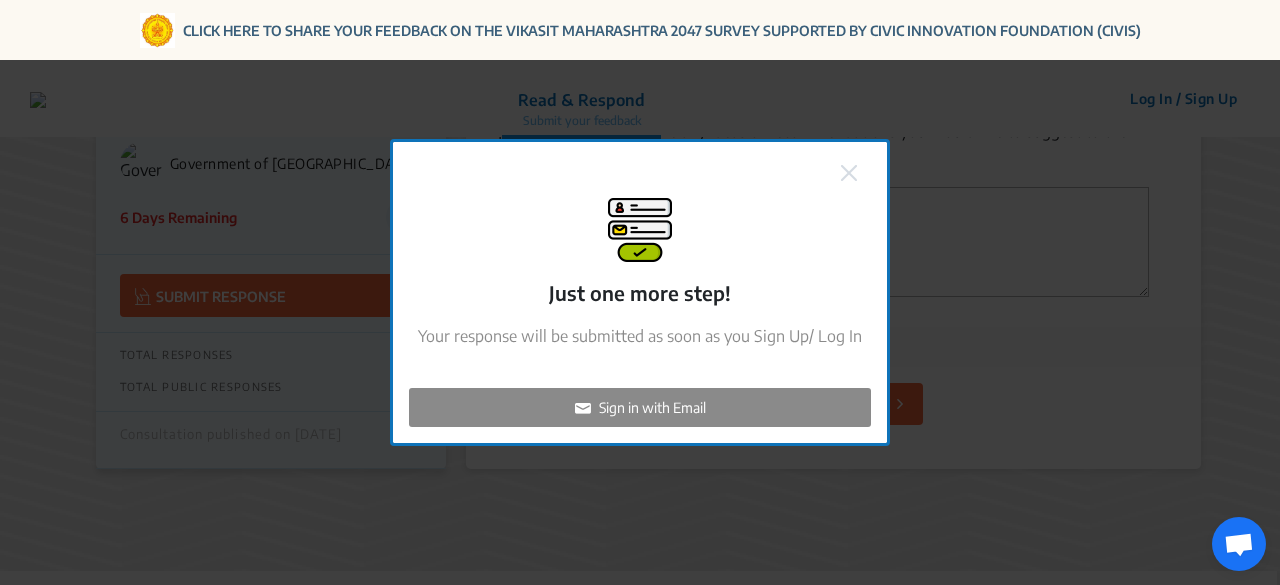 click 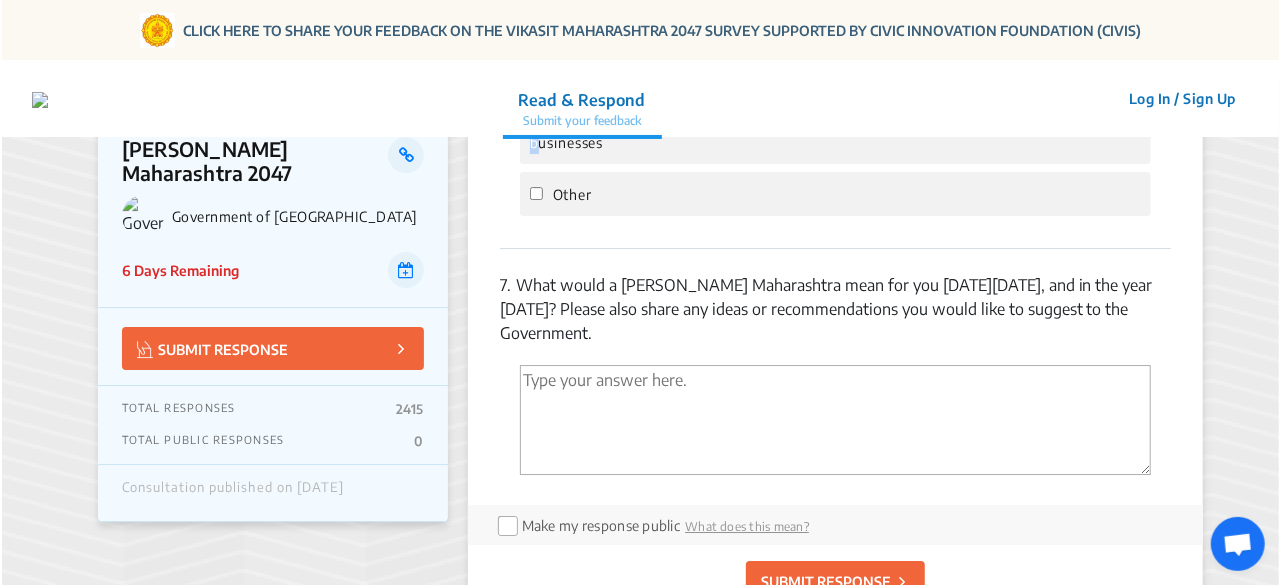 scroll, scrollTop: 3208, scrollLeft: 0, axis: vertical 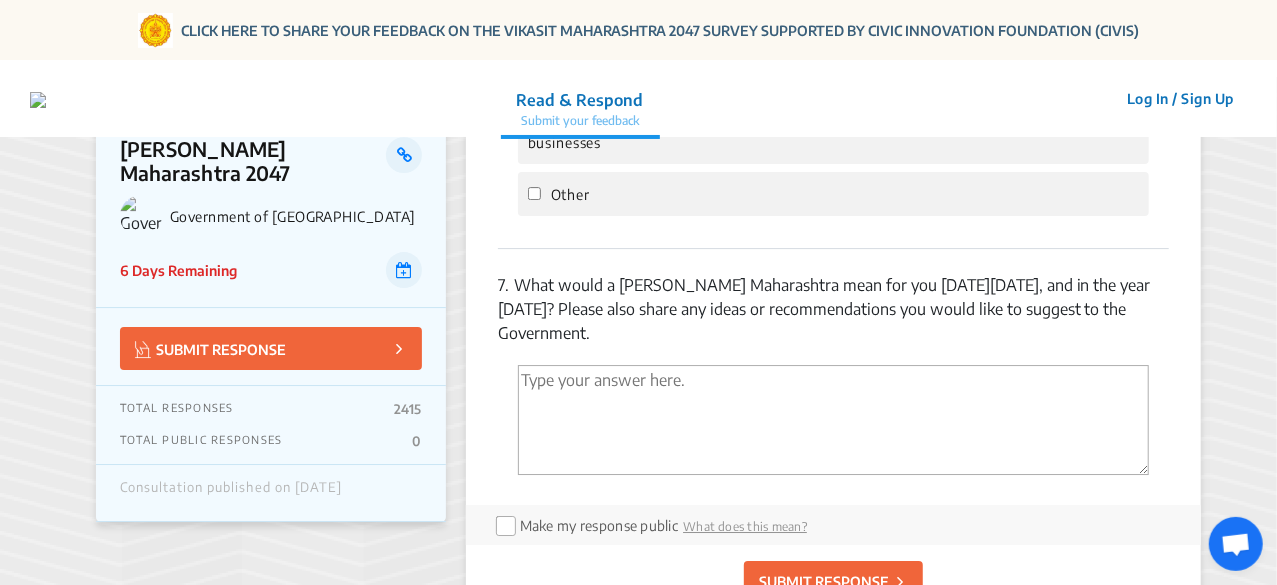 click at bounding box center [833, 420] 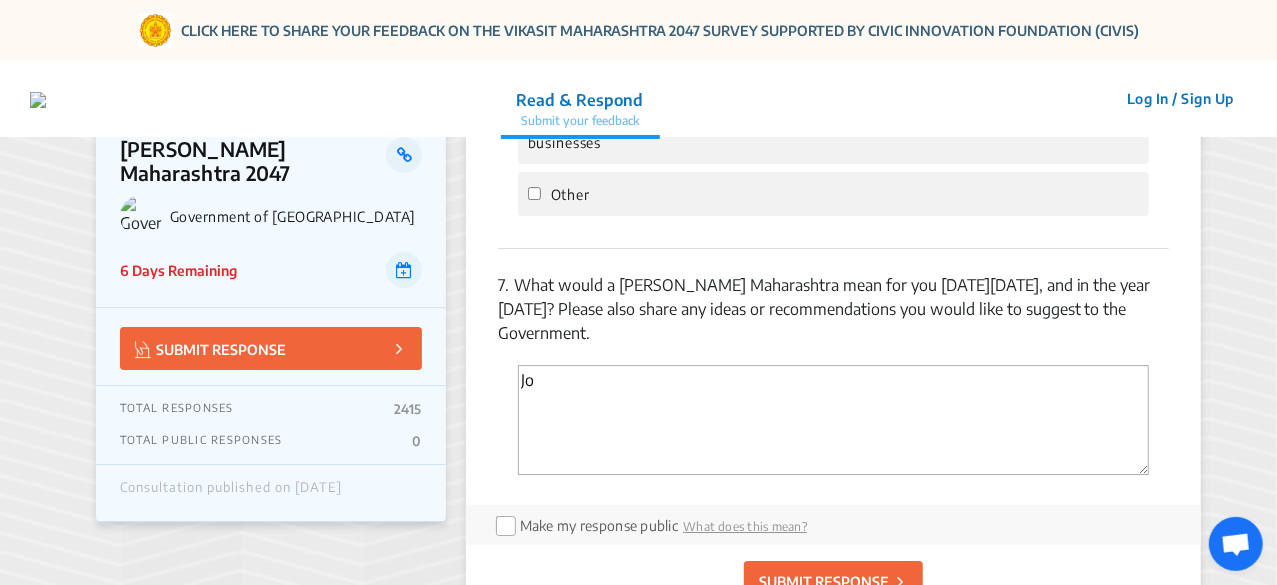 type on "J" 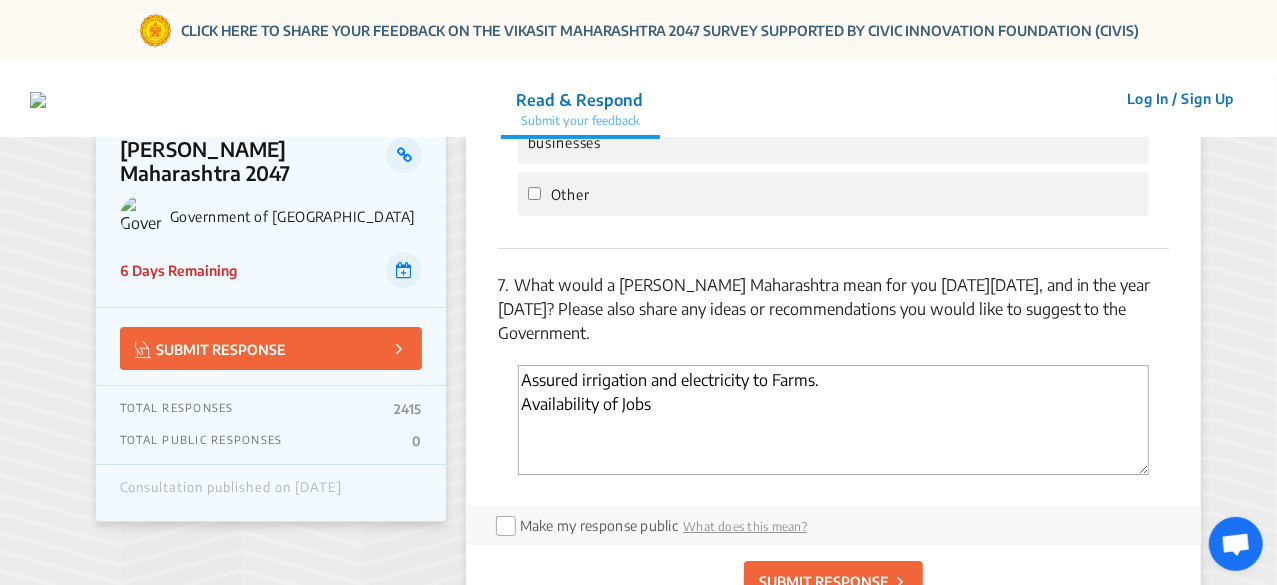 type on "Assured irrigation and electricity to Farms.
Availability of Jobs" 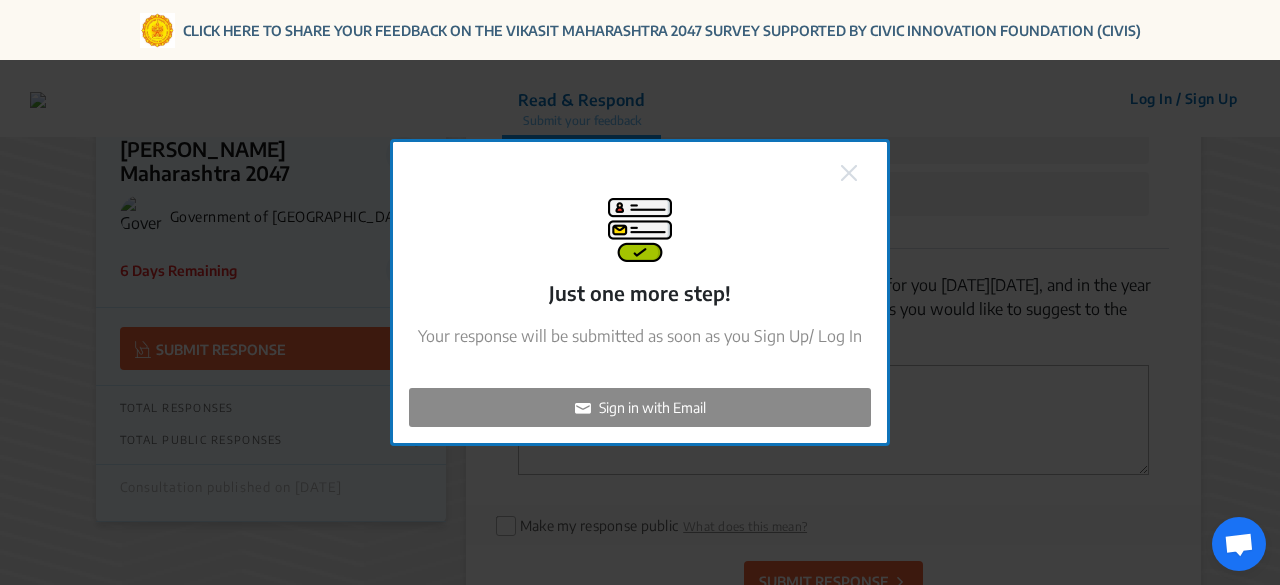 click on "Sign in with Email" 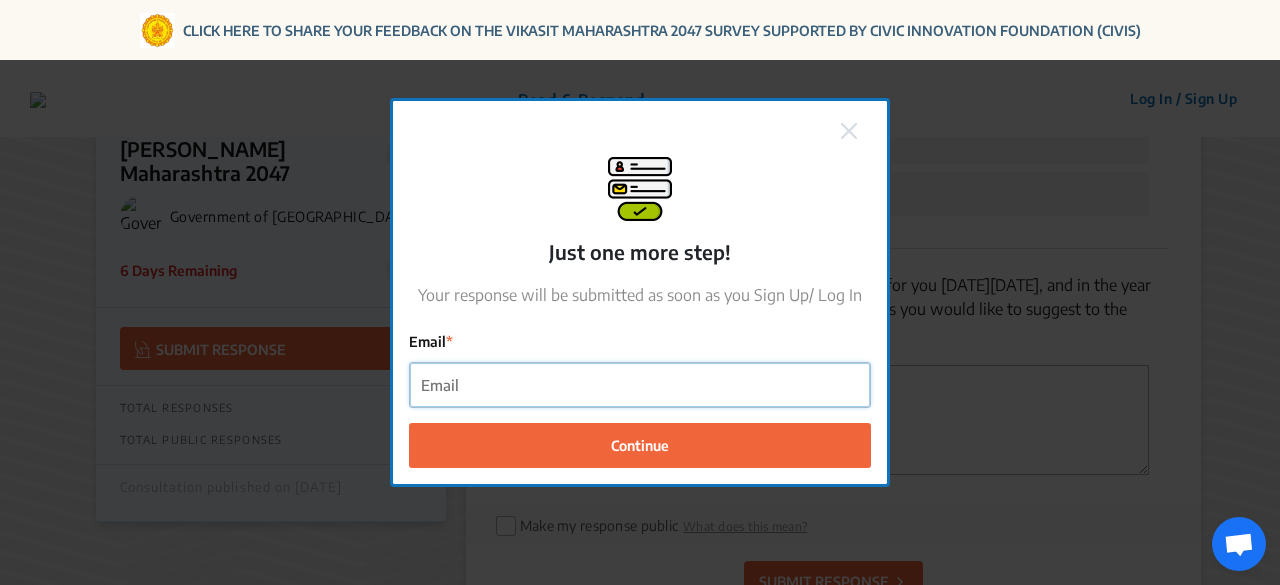 click on "Email" at bounding box center (640, 385) 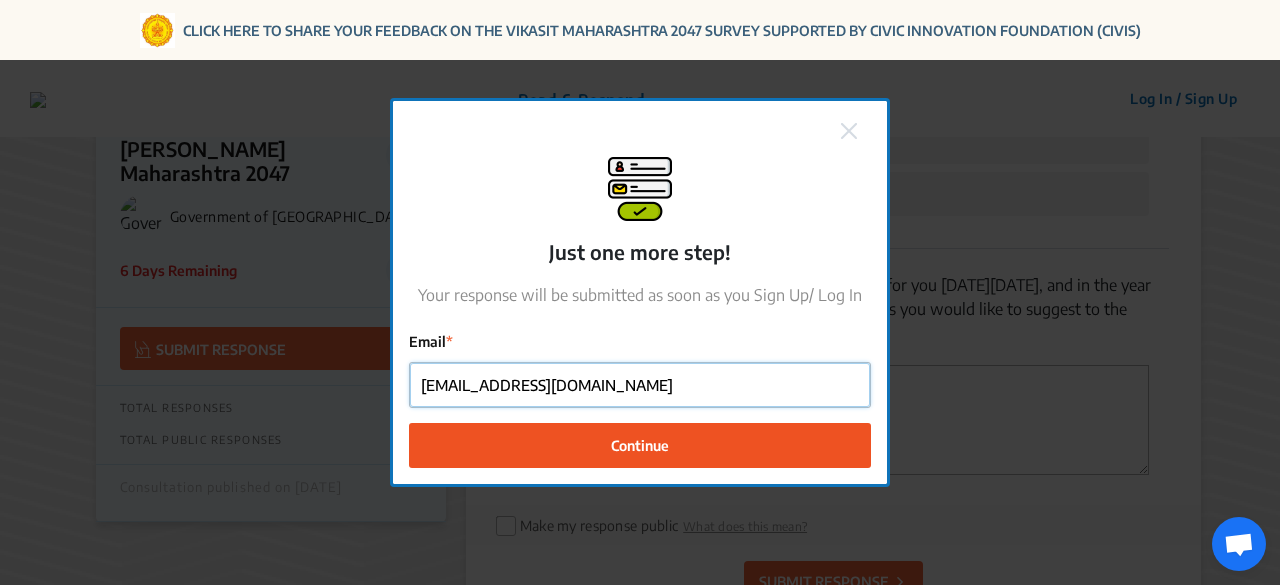 type on "[EMAIL_ADDRESS][DOMAIN_NAME]" 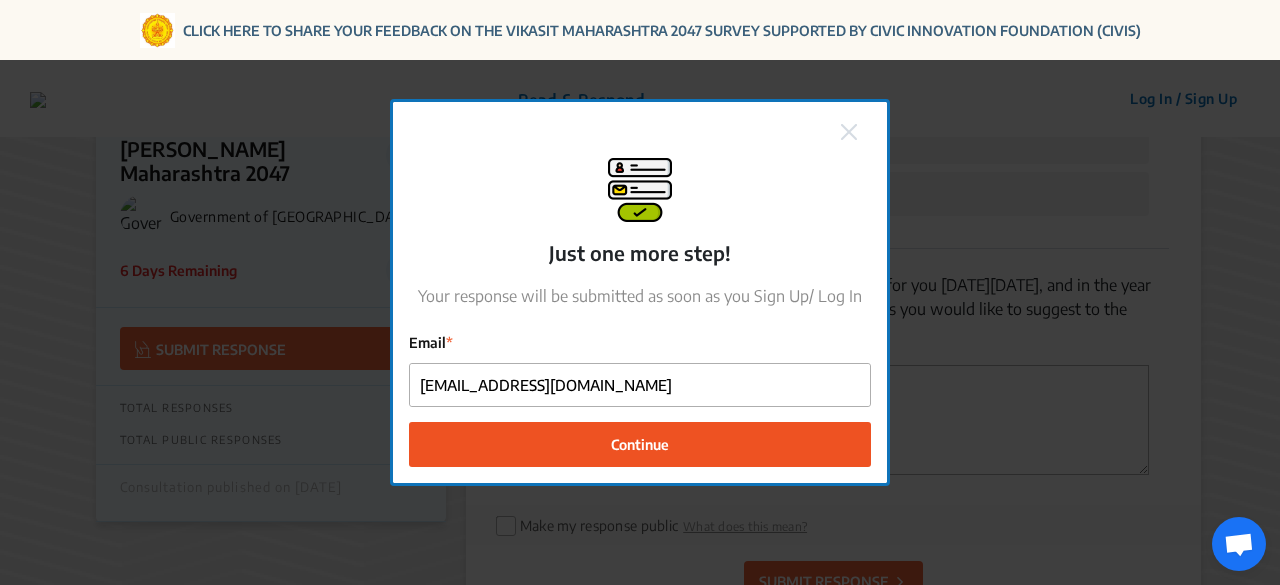 click on "Continue" 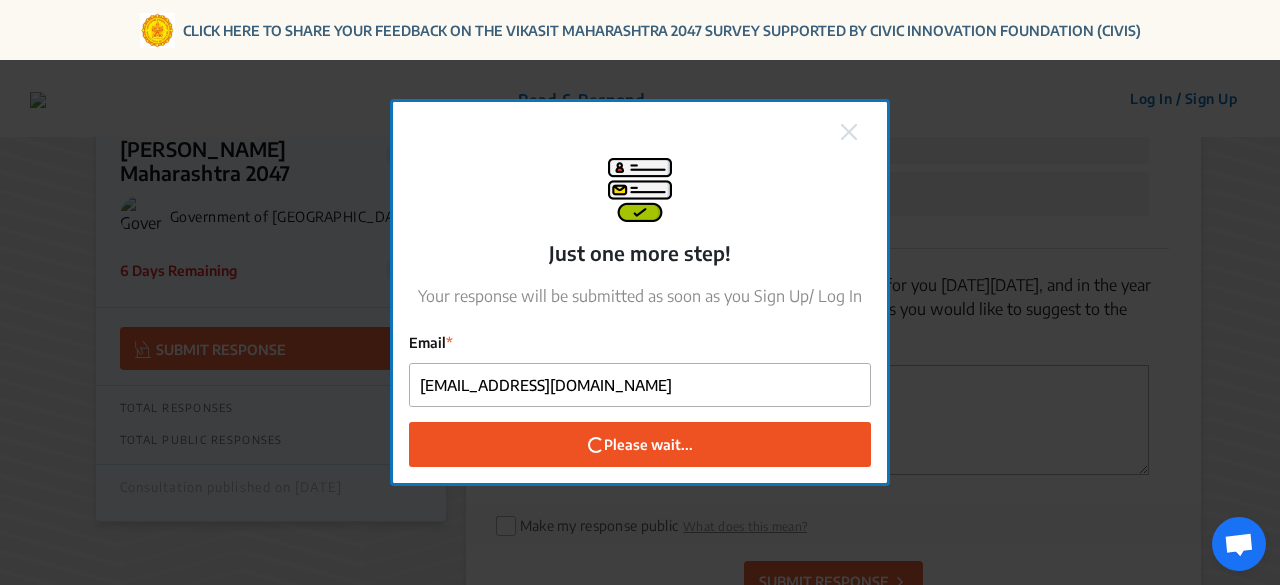 checkbox on "false" 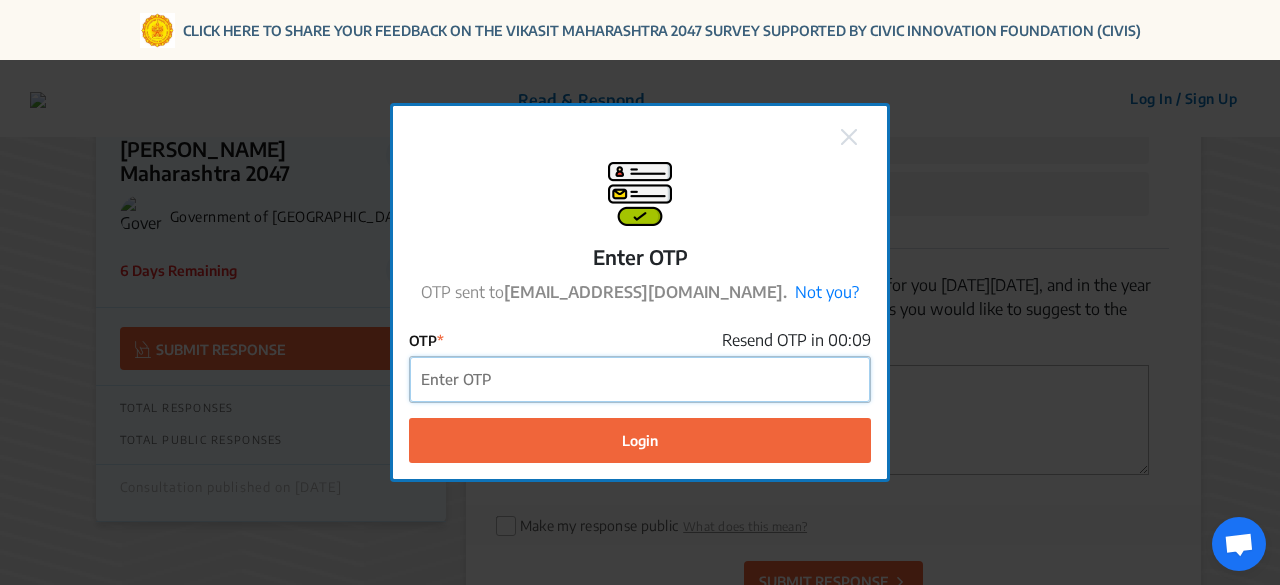 click on "OTP" at bounding box center [640, 379] 